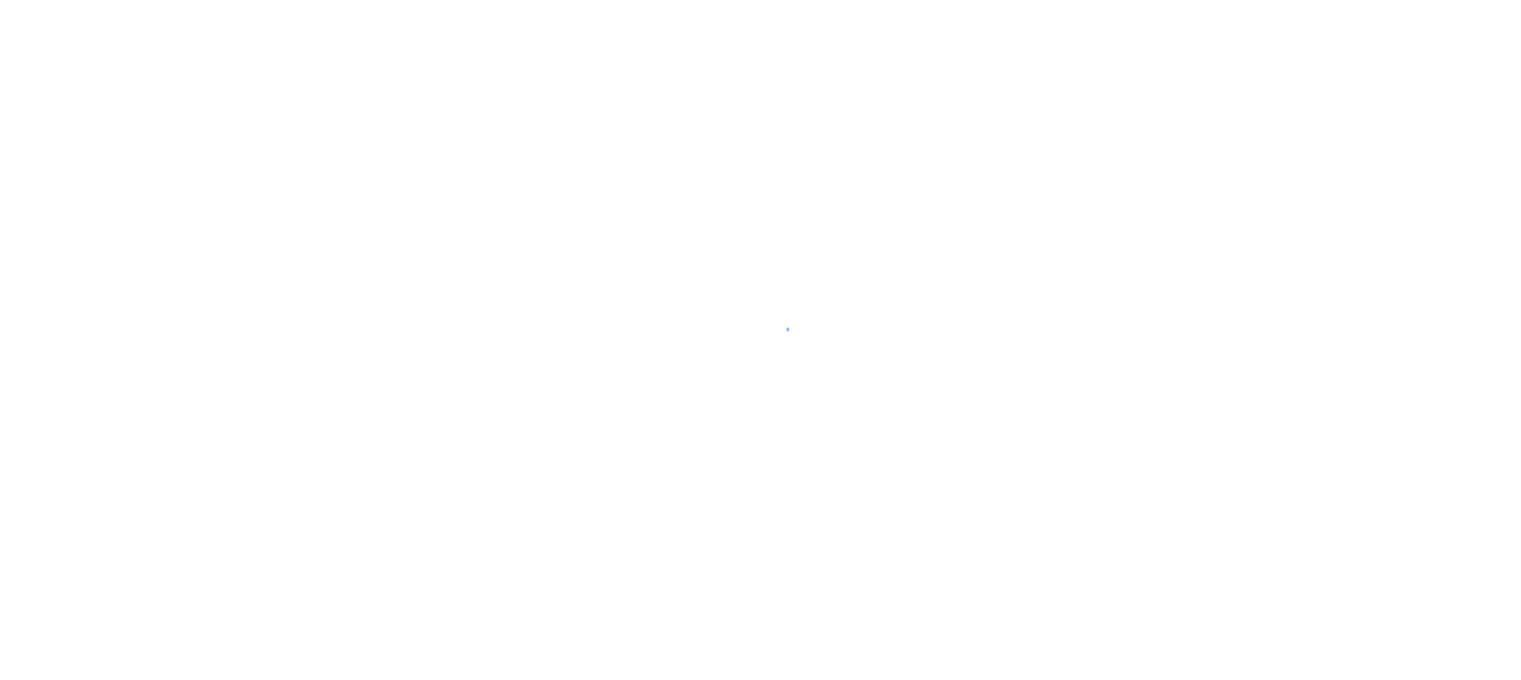 scroll, scrollTop: 0, scrollLeft: 0, axis: both 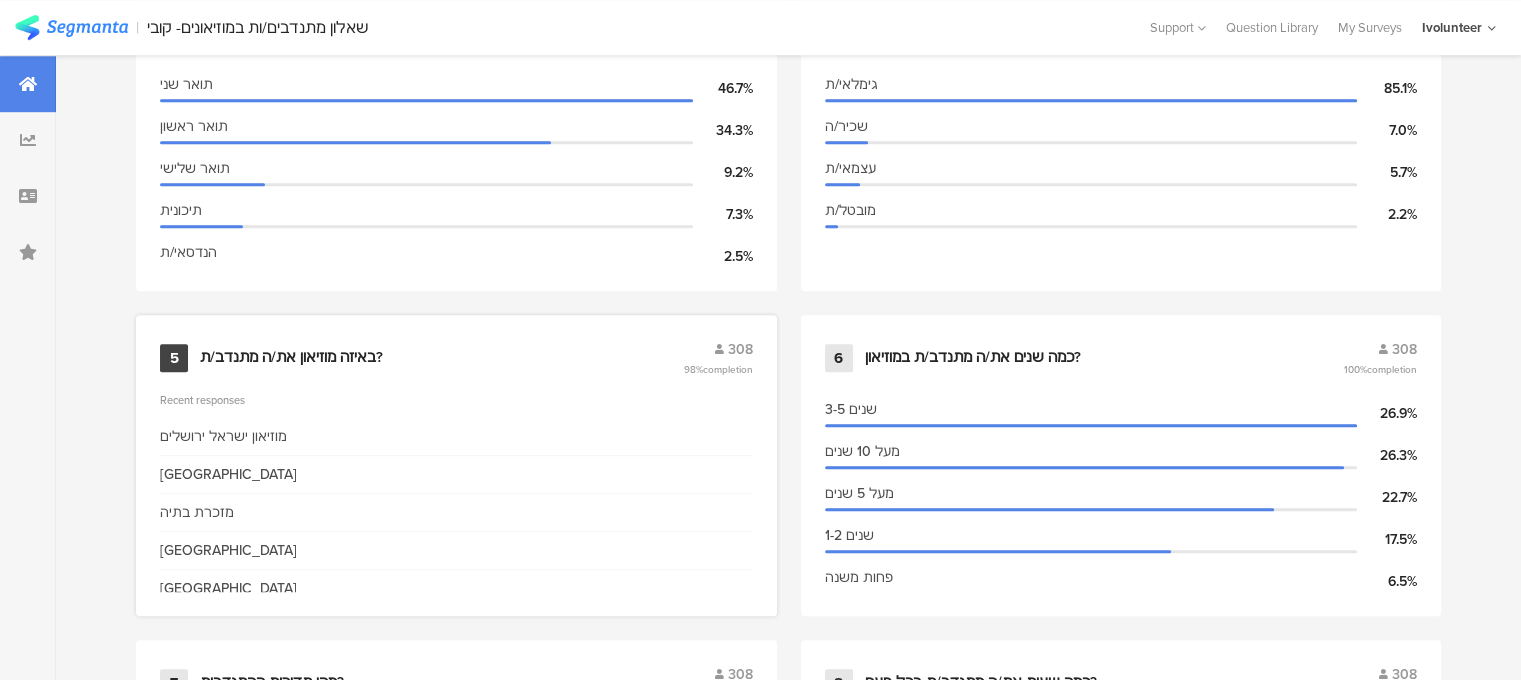 click on "באיזה מוזיאון את/ה מתנדב/ת?" at bounding box center (291, 358) 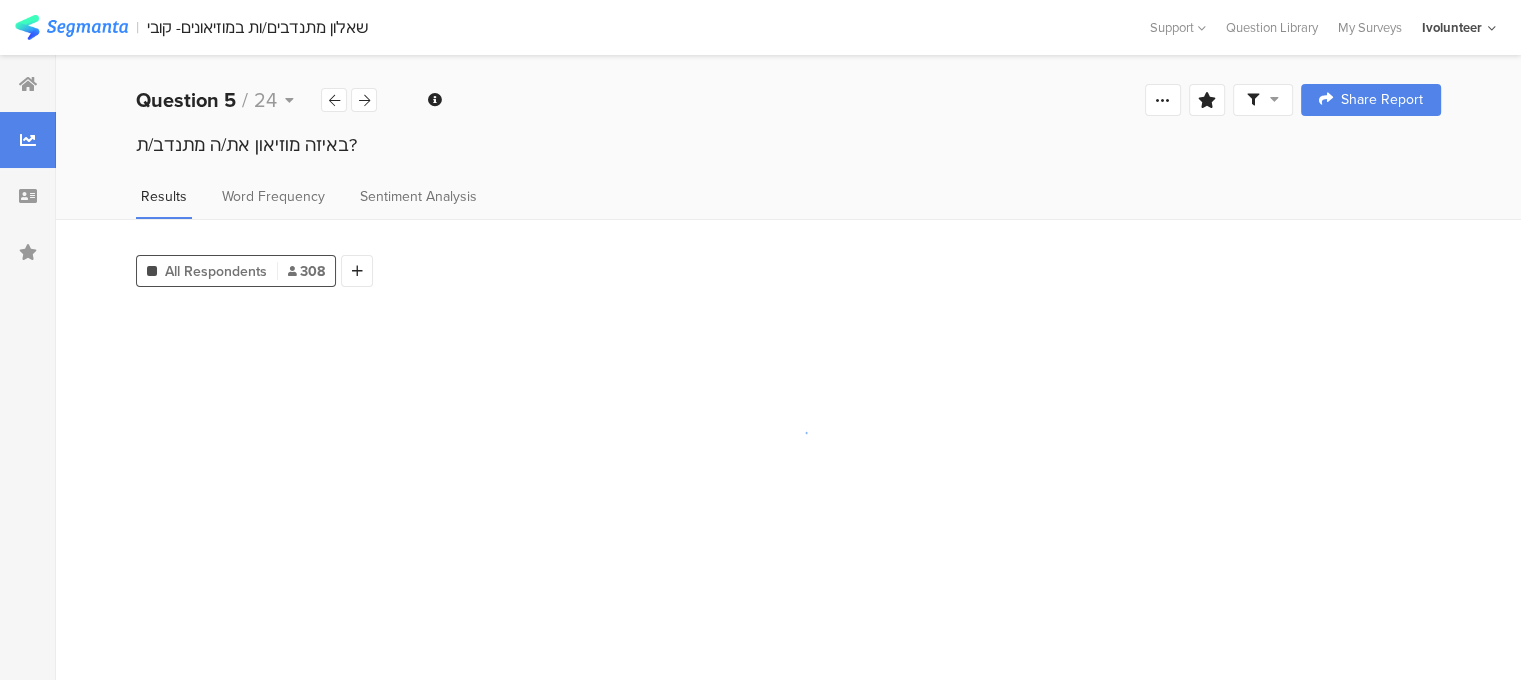 scroll, scrollTop: 0, scrollLeft: 0, axis: both 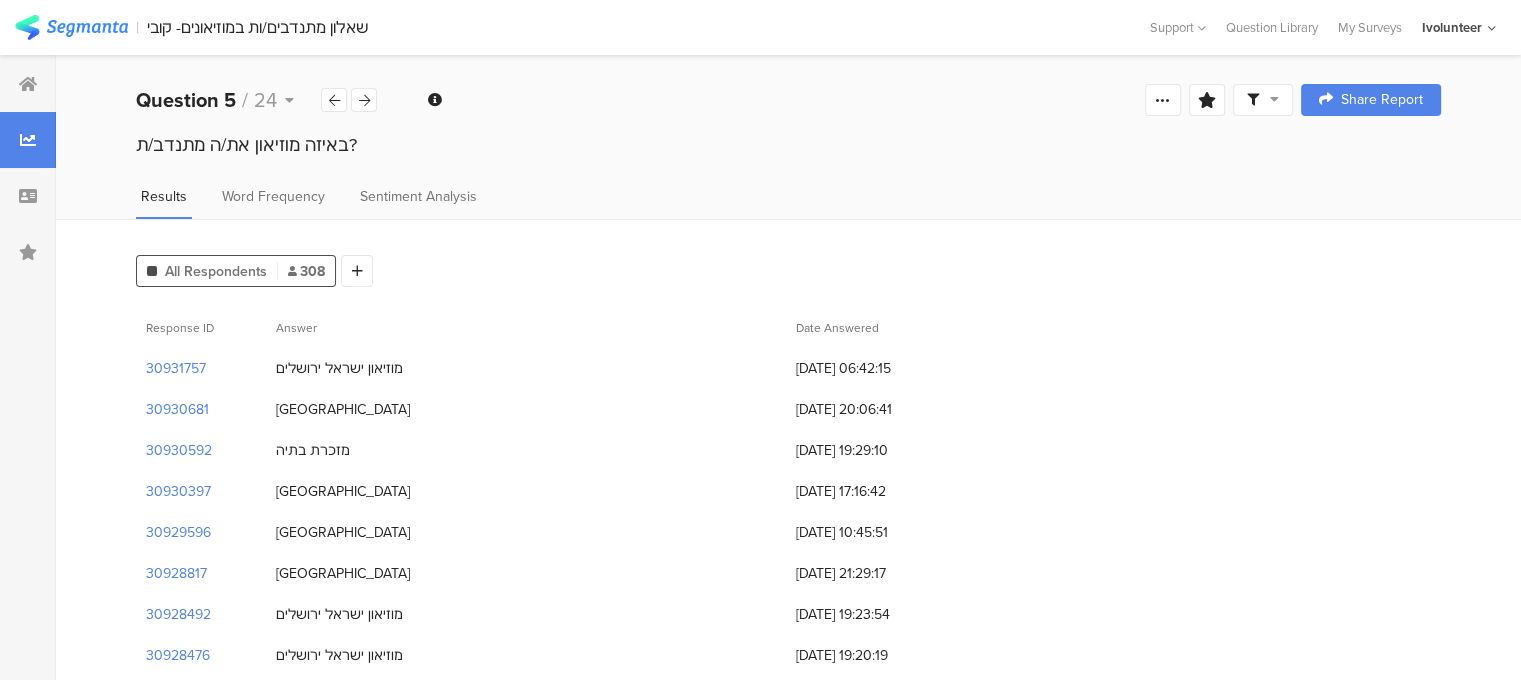 click on "308" at bounding box center (306, 271) 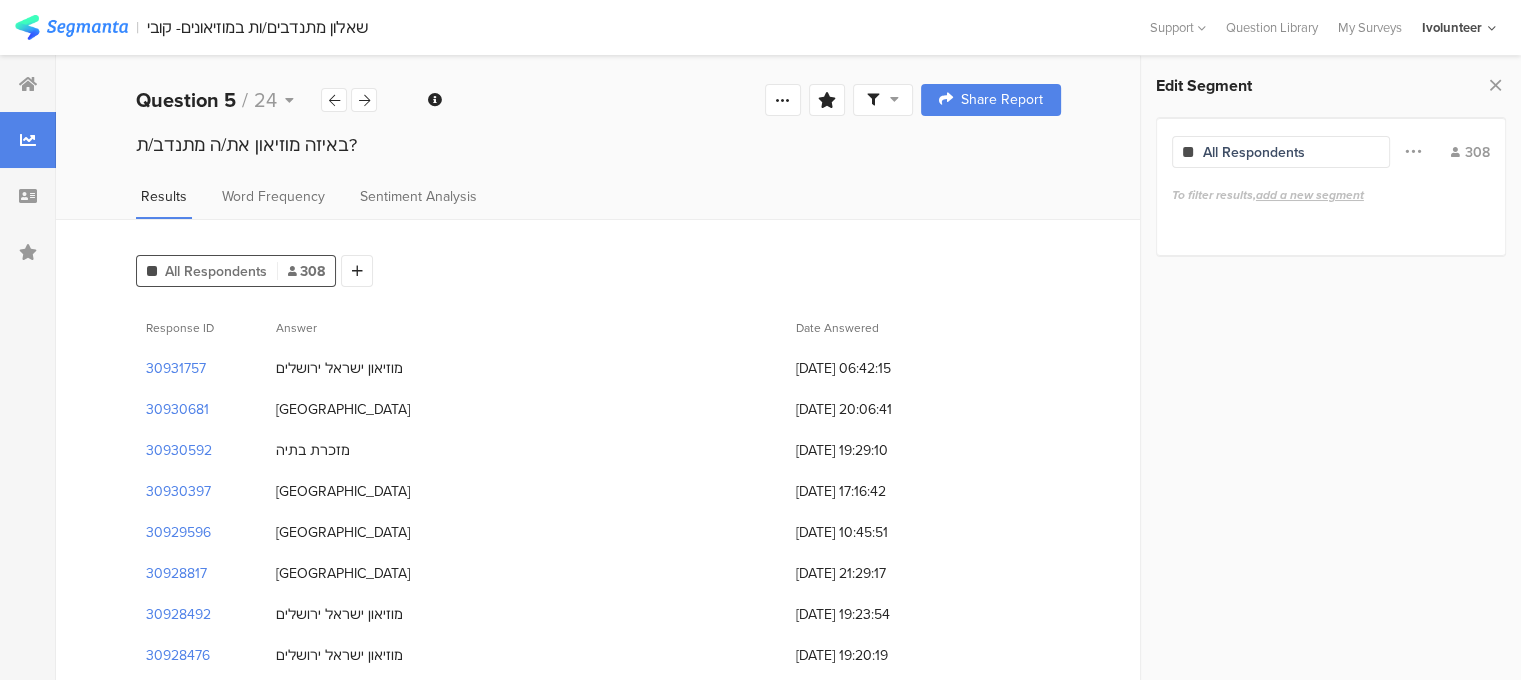 click on "All Respondents" at bounding box center (1281, 152) 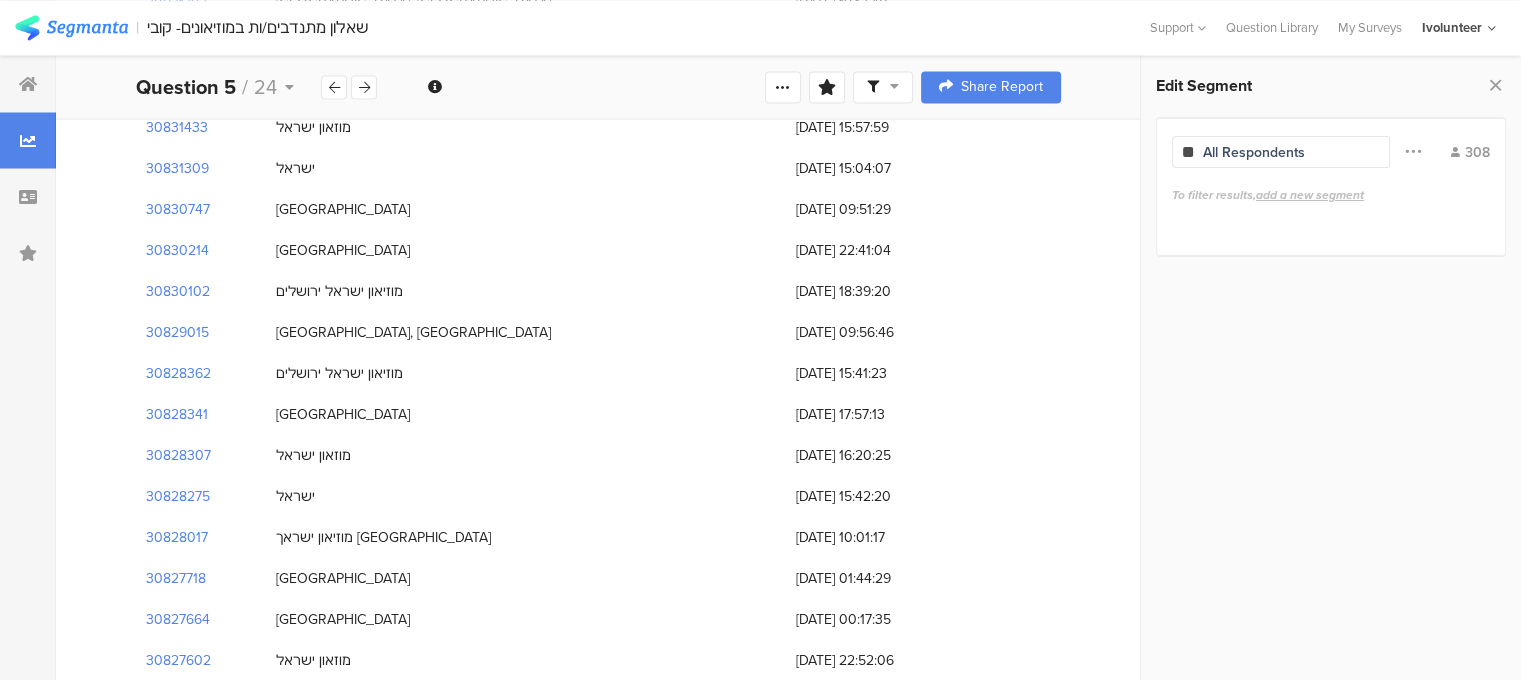 scroll, scrollTop: 3782, scrollLeft: 0, axis: vertical 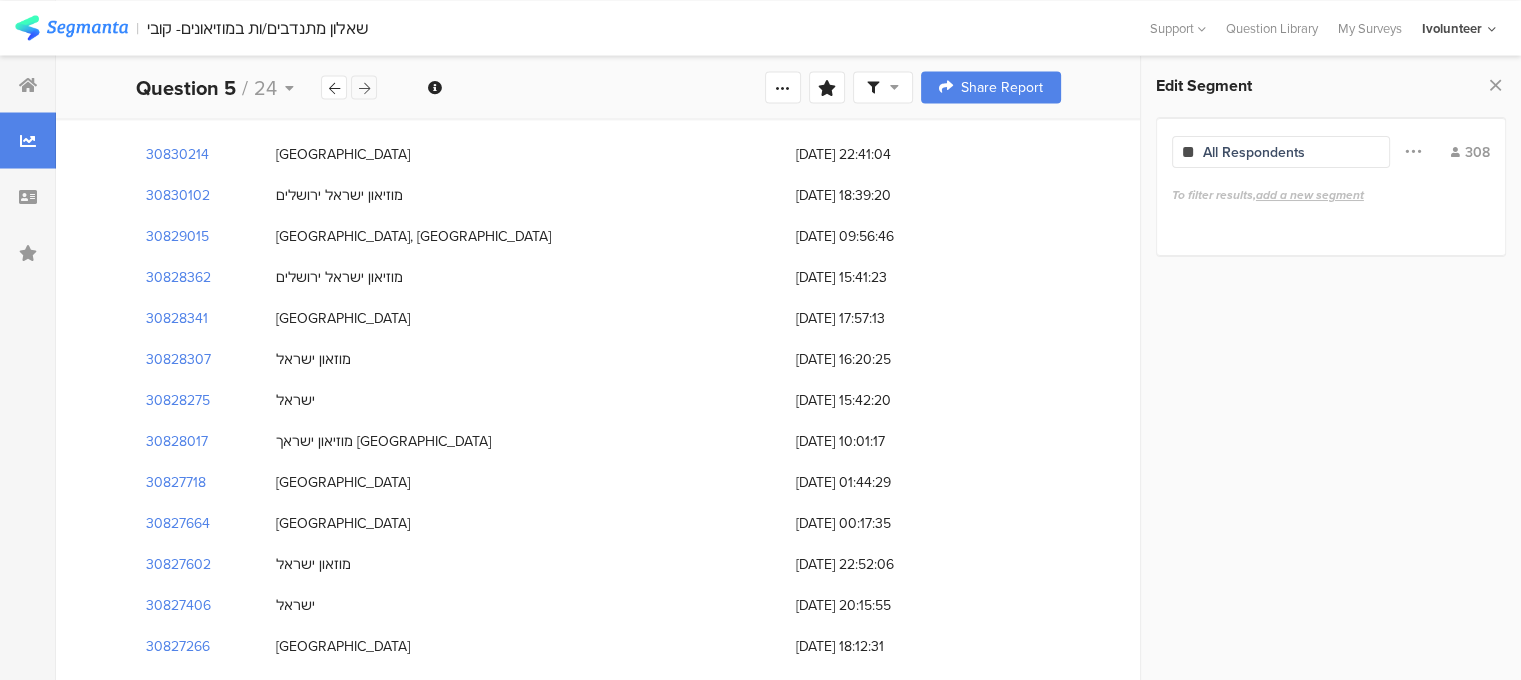 click at bounding box center [364, 87] 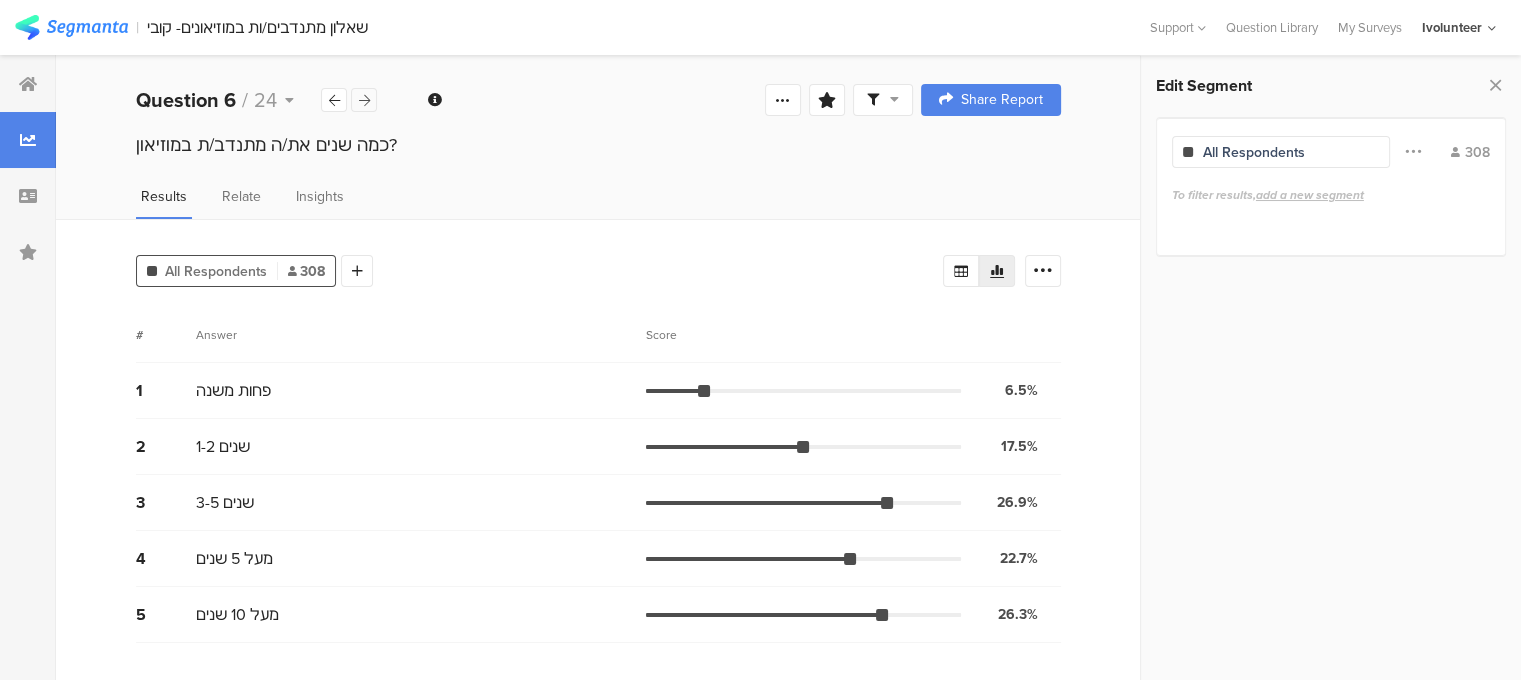 scroll, scrollTop: 0, scrollLeft: 0, axis: both 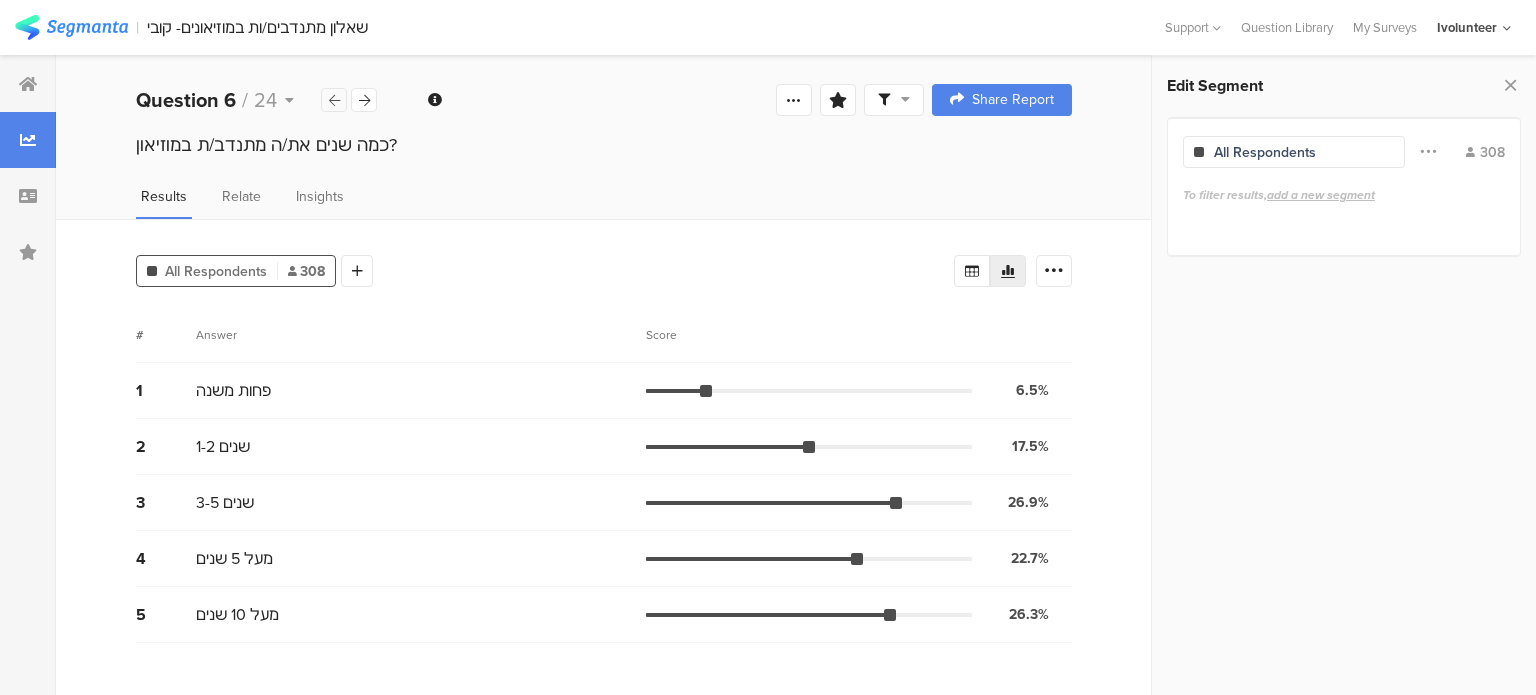 click at bounding box center (334, 100) 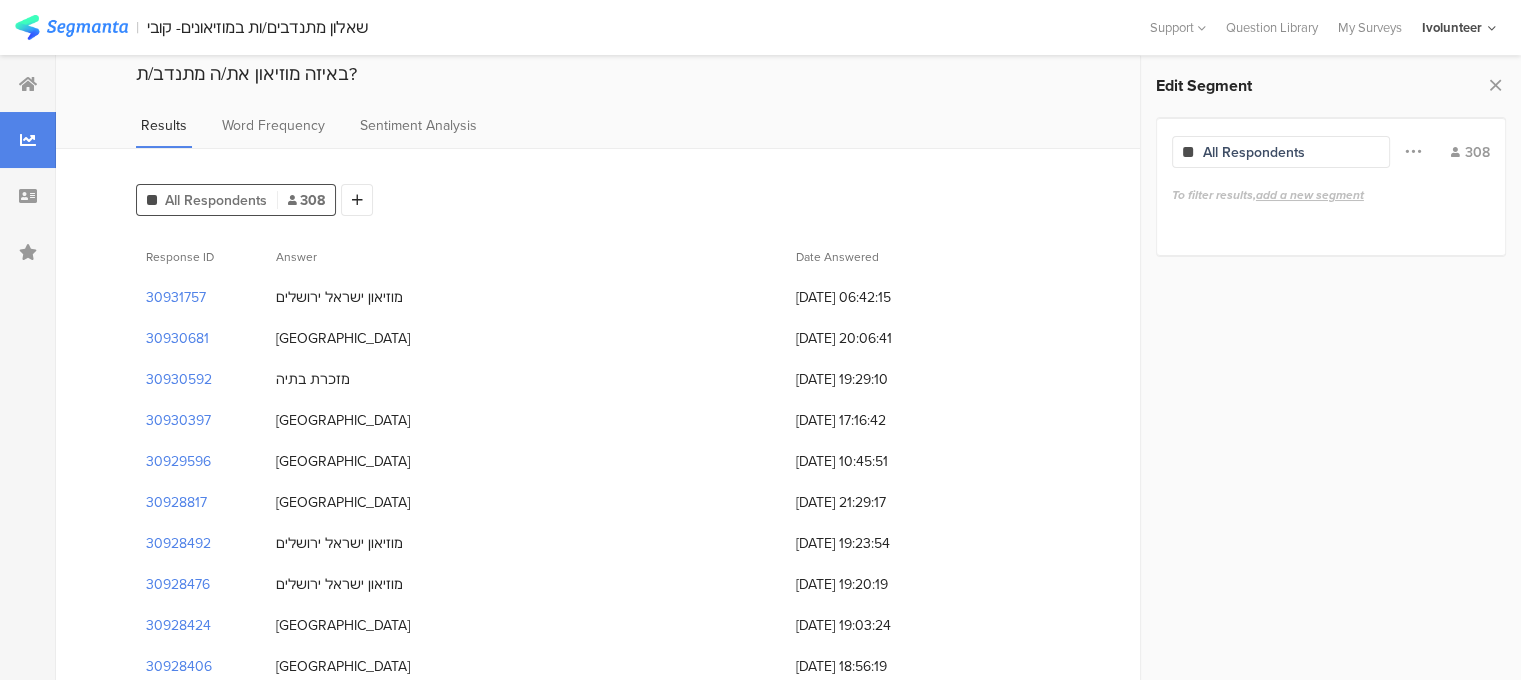 scroll, scrollTop: 0, scrollLeft: 0, axis: both 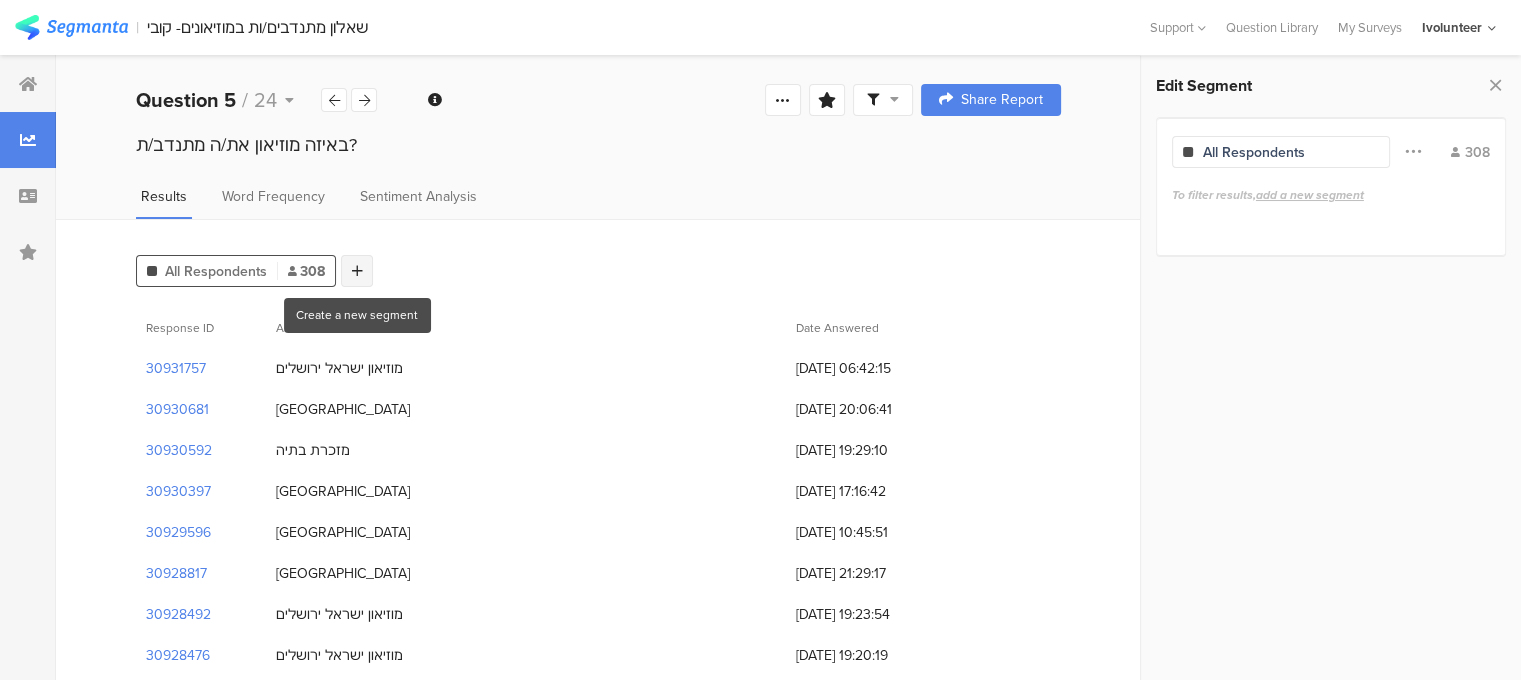 click at bounding box center [357, 271] 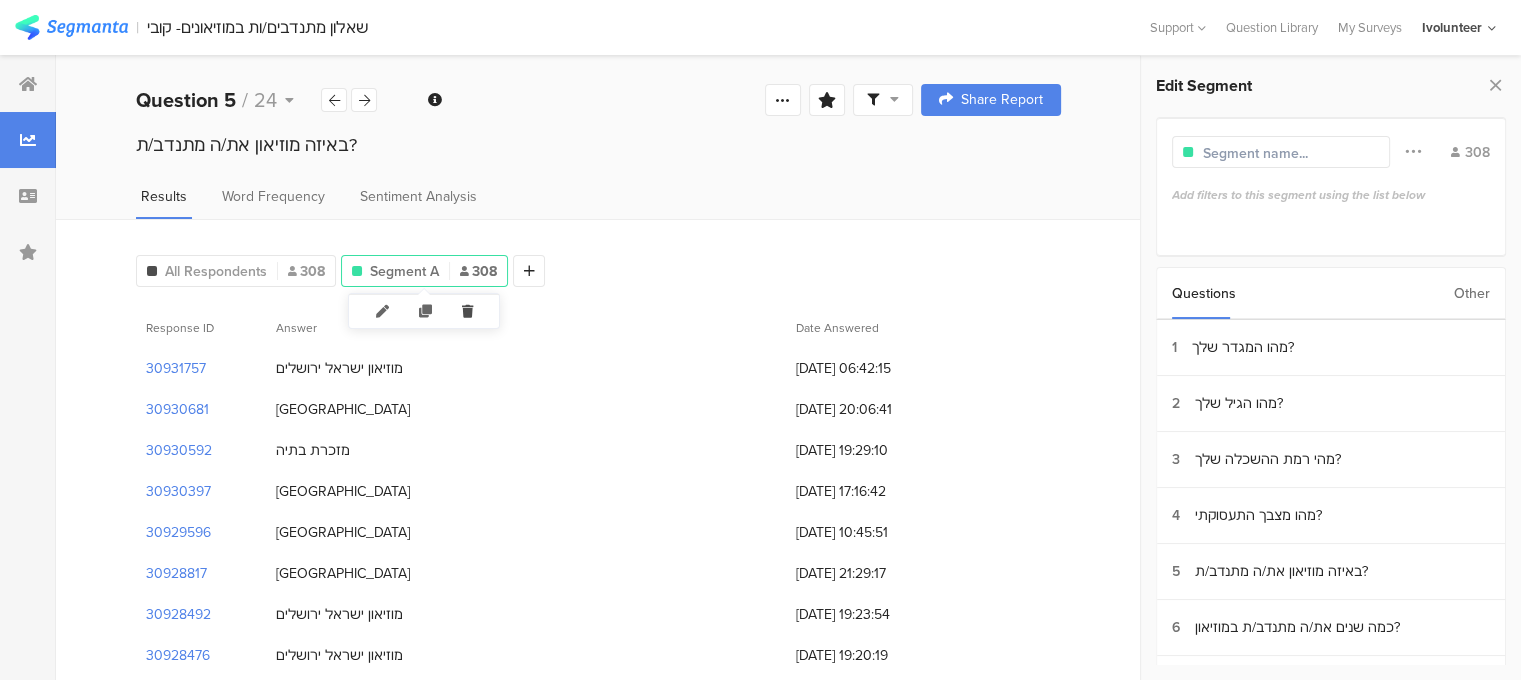 click at bounding box center [467, 311] 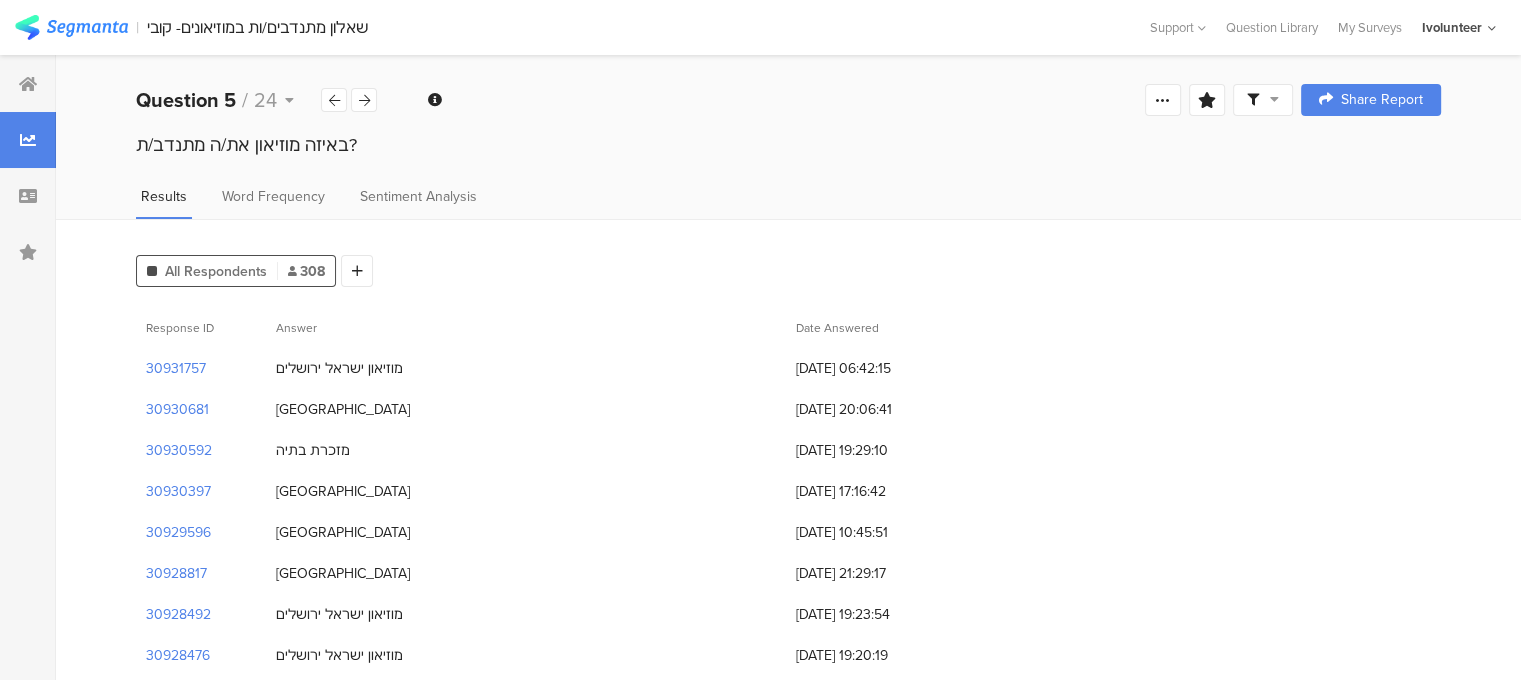 click on "308" at bounding box center (306, 271) 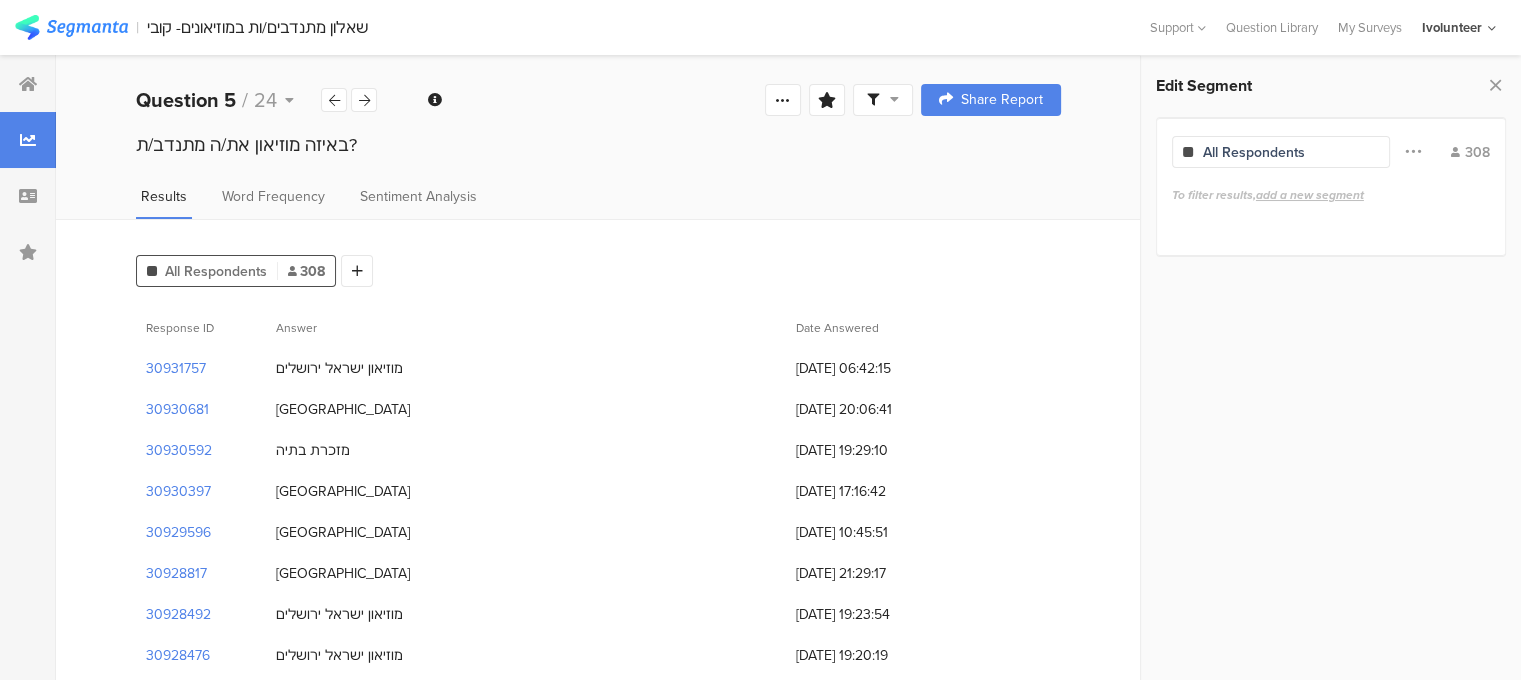 click on "All Respondents" at bounding box center [1254, 152] 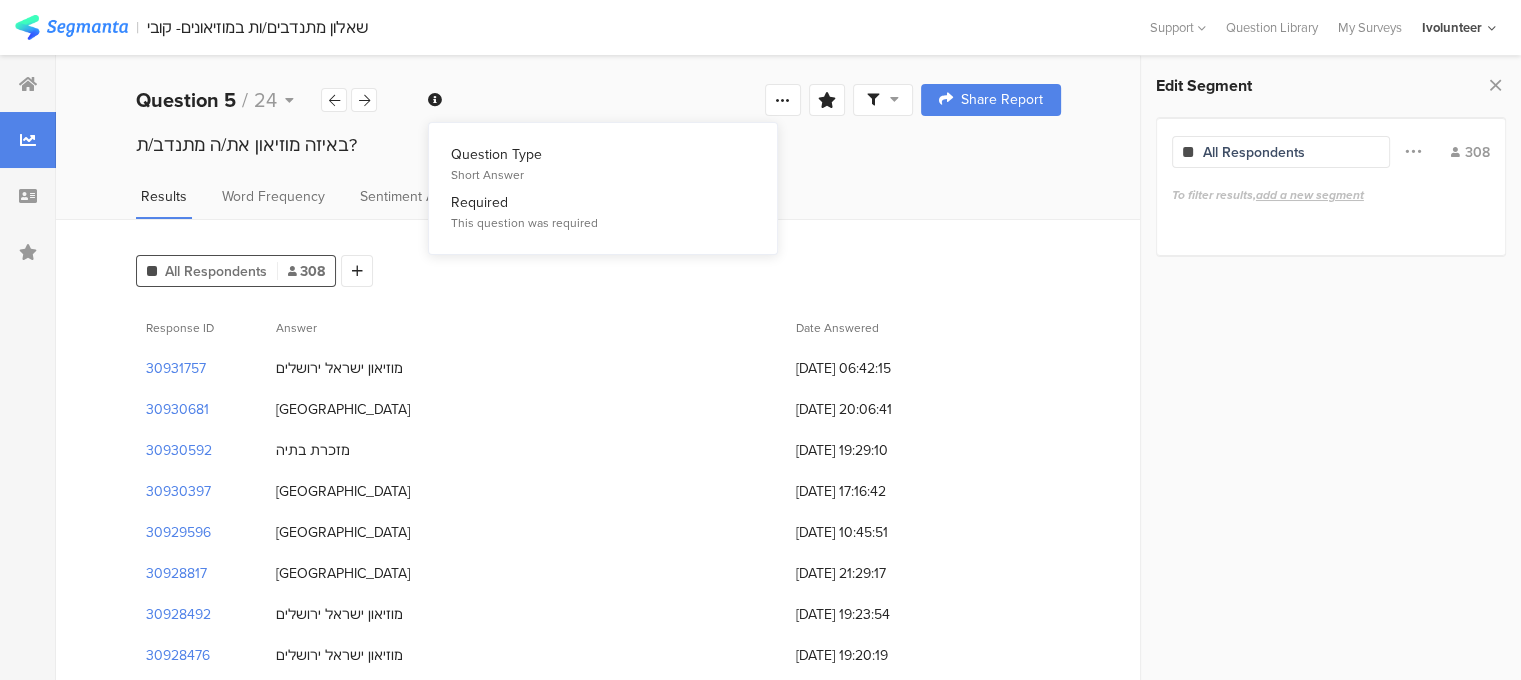 click at bounding box center [435, 100] 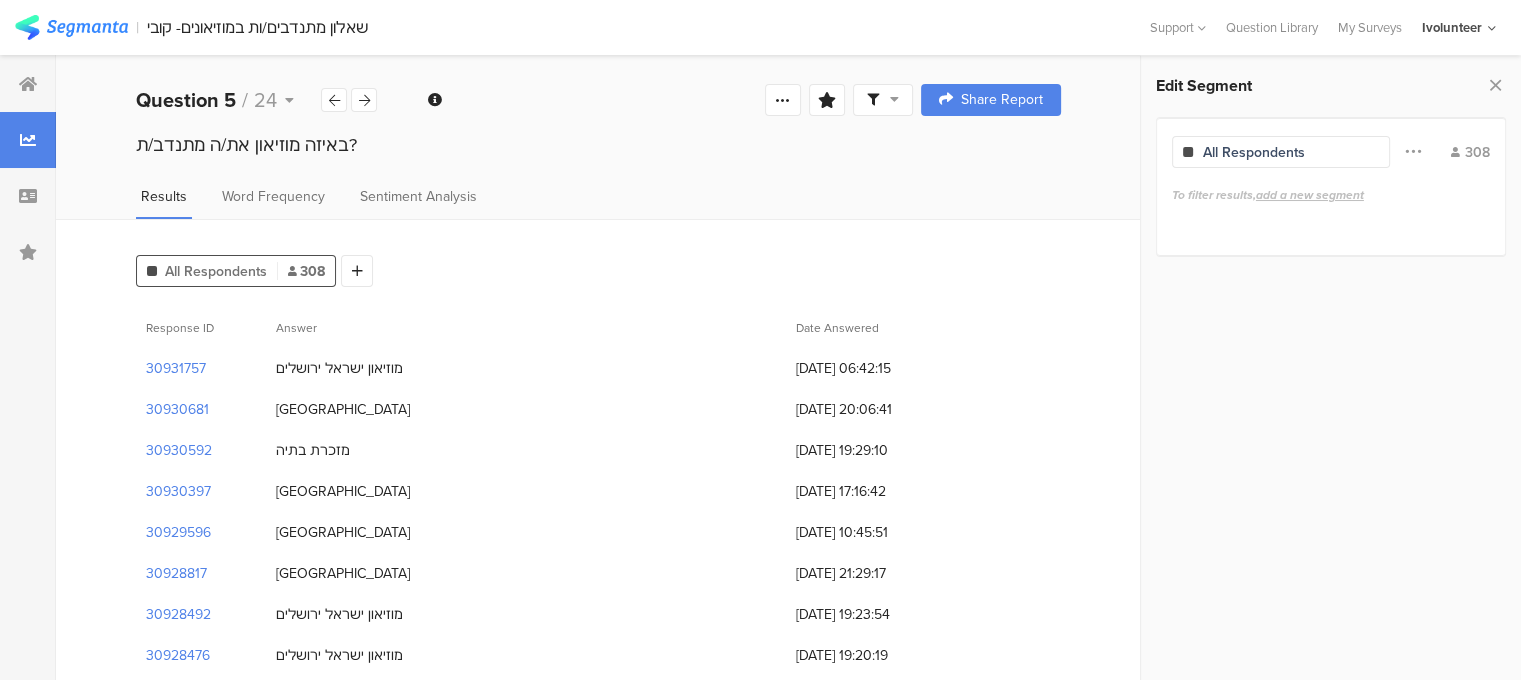 click on "Welcome page 1   מהו המגדר שלך? 2   מהו הגיל שלך? 3   מהי רמת ההשכלה שלך? 4   מהו מצבך התעסוקתי? 5   באיזה מוזיאון את/ה מתנדב/ת? 6   כמה שנים את/ה מתנדב/ת במוזיאון? 7   מהי תדירות ההתנדבות? 8   כמה שעות את/ה מתנדב/ת בכל פעם? 9   כיצד הגעת להתנדב במוזיאון? 10   כמה זמן לוקח לך להגיע מהבית למוזיאון? 11   מהי הדרך הטובה ביותר לתאר את תפקידך/תפקידייך הנוכחיים במוזיאון? 12   האם את/ה מתנדב/ת במקום אחר בנוסף למוזיאון?  13   מדוע בחרת להתנדב במוזיאון?  14   איזה תגמולים את/ה מקבל/ת מההתנדבות במוזיאון?  15   האם את/ה נמצא/ת בקשר עם רכז/ת ההתנדבות במוזיאון לגבי תפקידך במוזיאון?  16   17   18   18a   18b   18c   18d   18e   19   20   21" at bounding box center [598, 100] 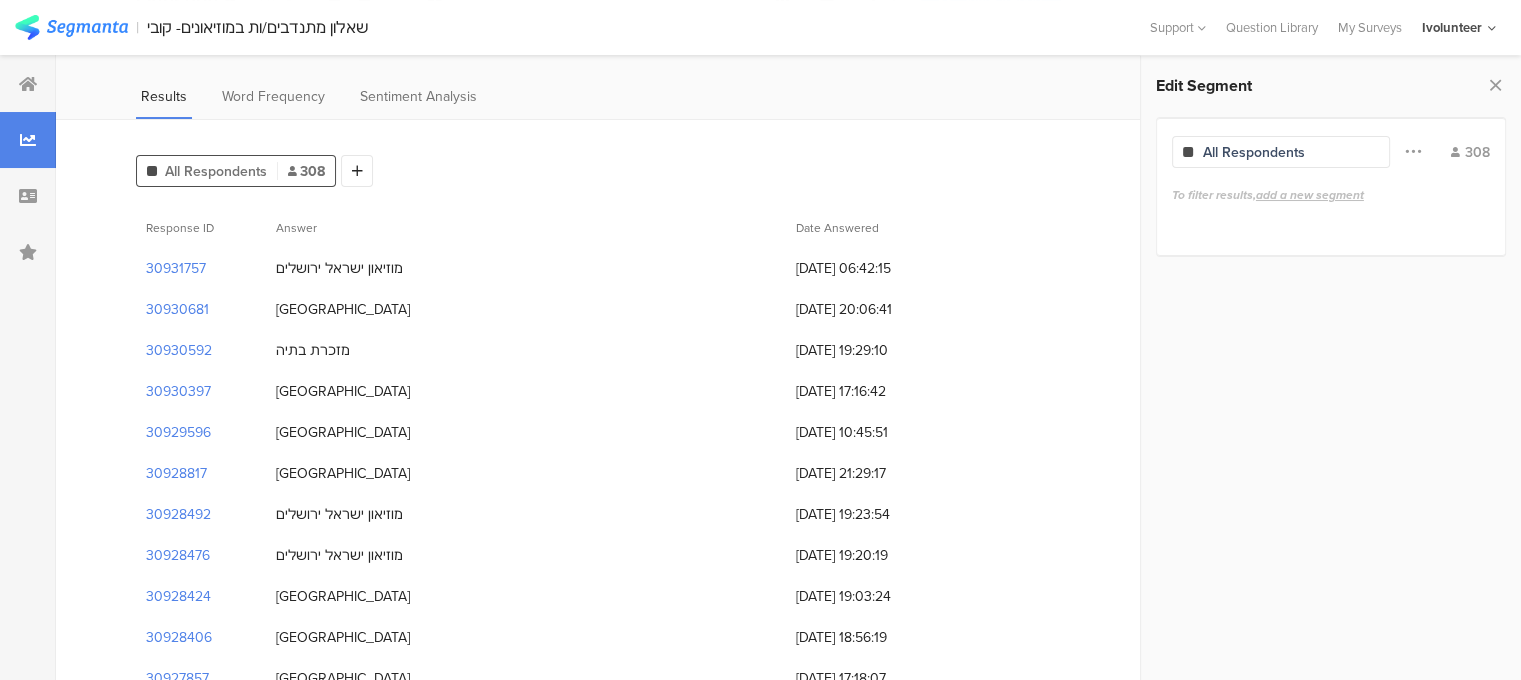 scroll, scrollTop: 0, scrollLeft: 0, axis: both 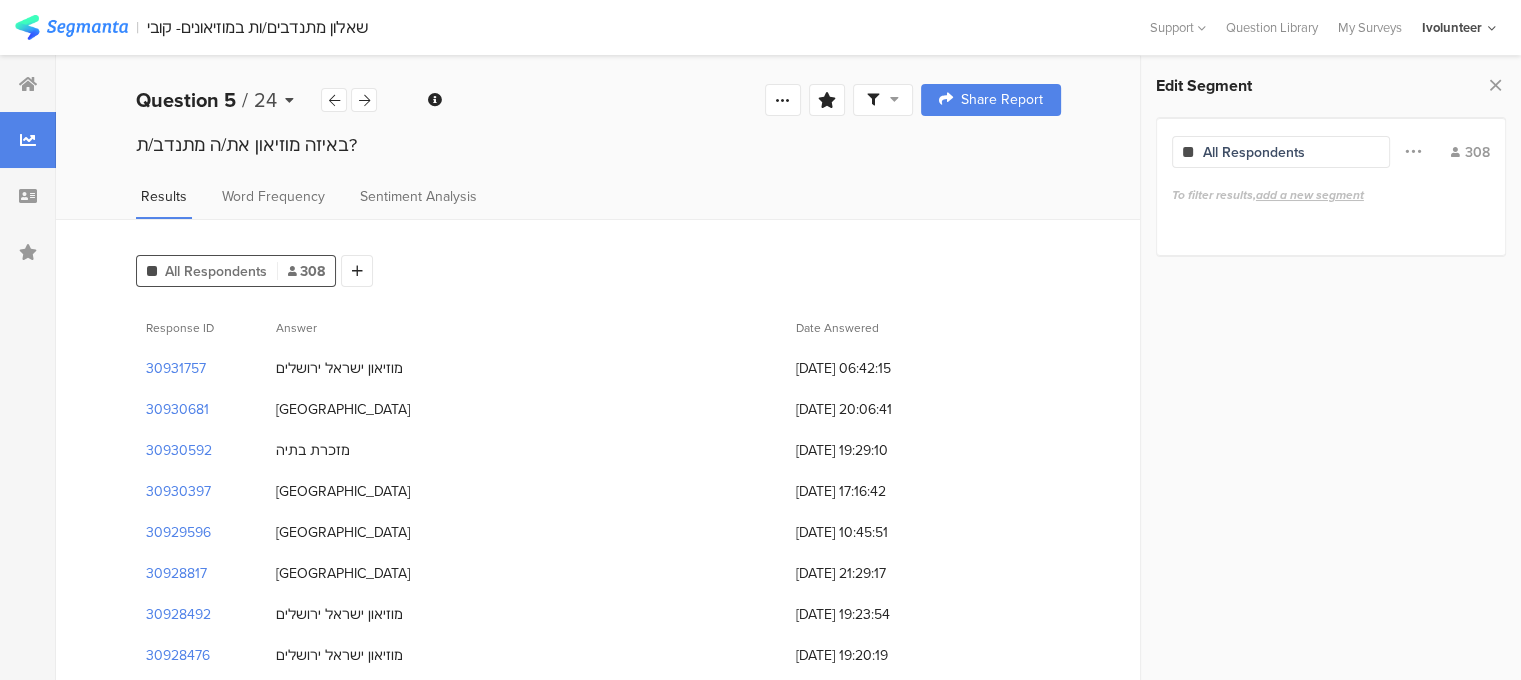 click at bounding box center (289, 100) 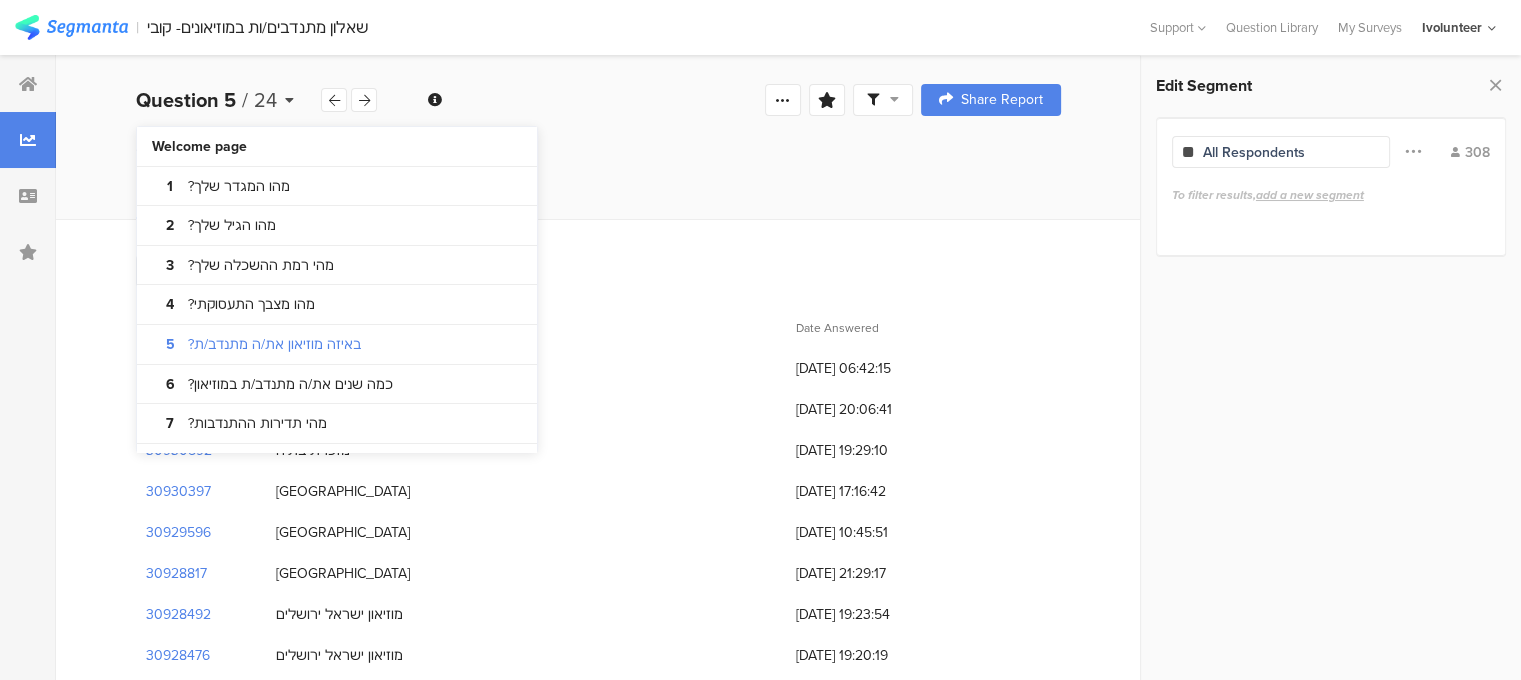 click at bounding box center [289, 100] 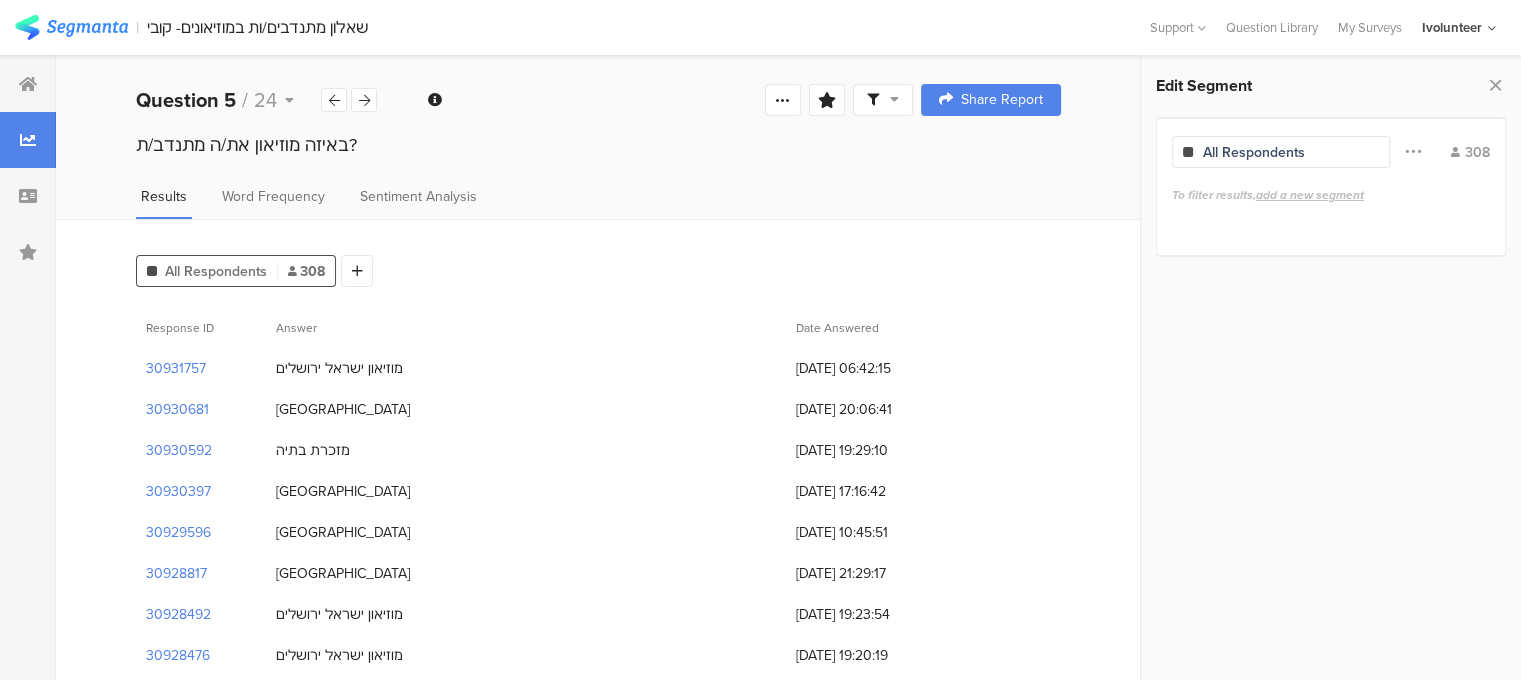 click on "All Respondents" at bounding box center (216, 271) 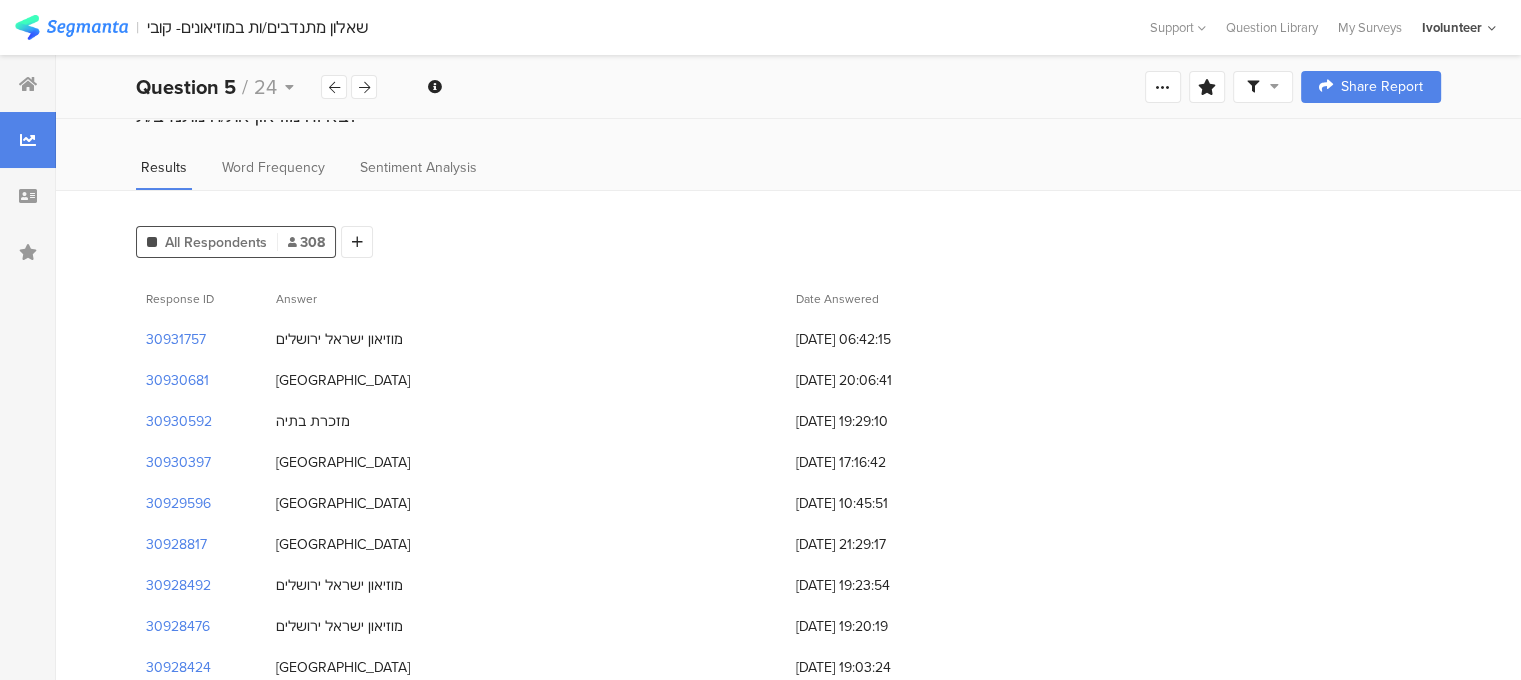 scroll, scrollTop: 0, scrollLeft: 0, axis: both 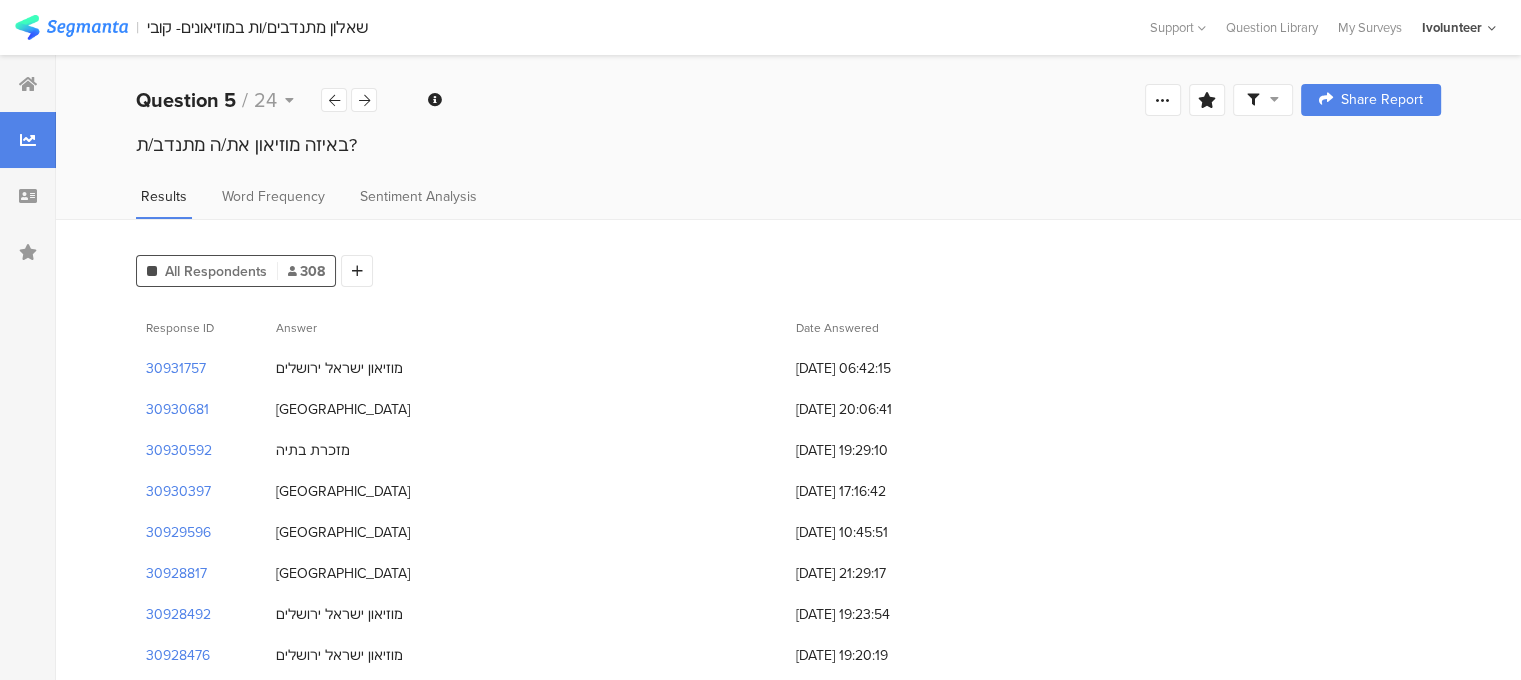 click on "All Respondents" at bounding box center [216, 271] 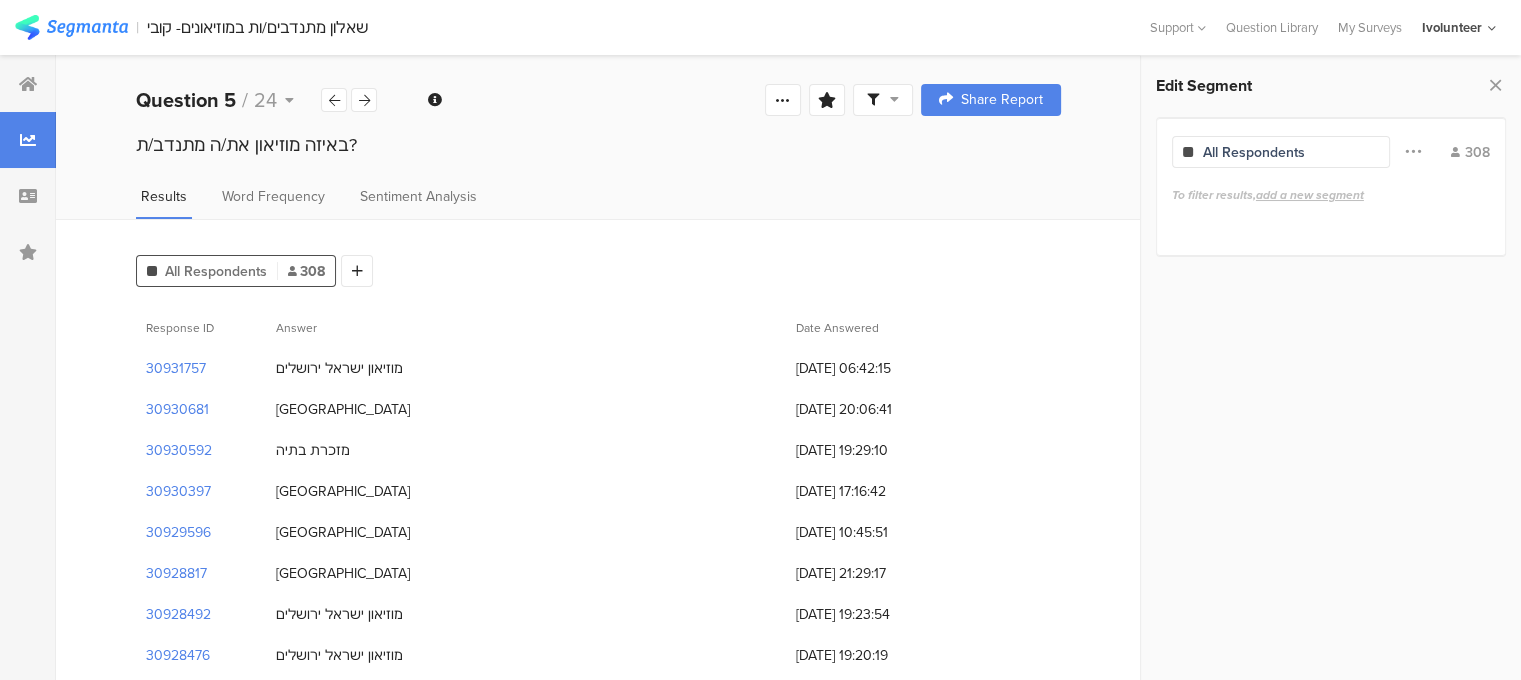 click at bounding box center (1413, 152) 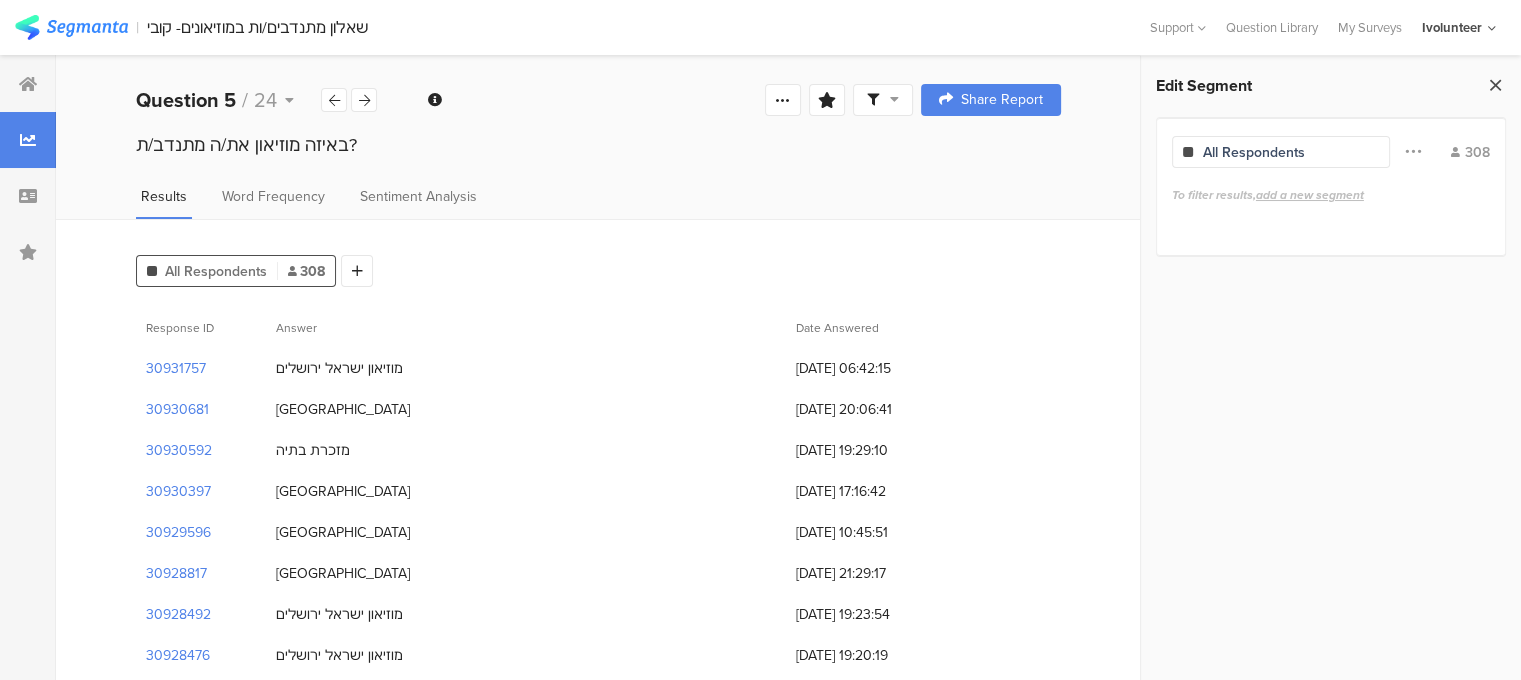 click at bounding box center (1495, 85) 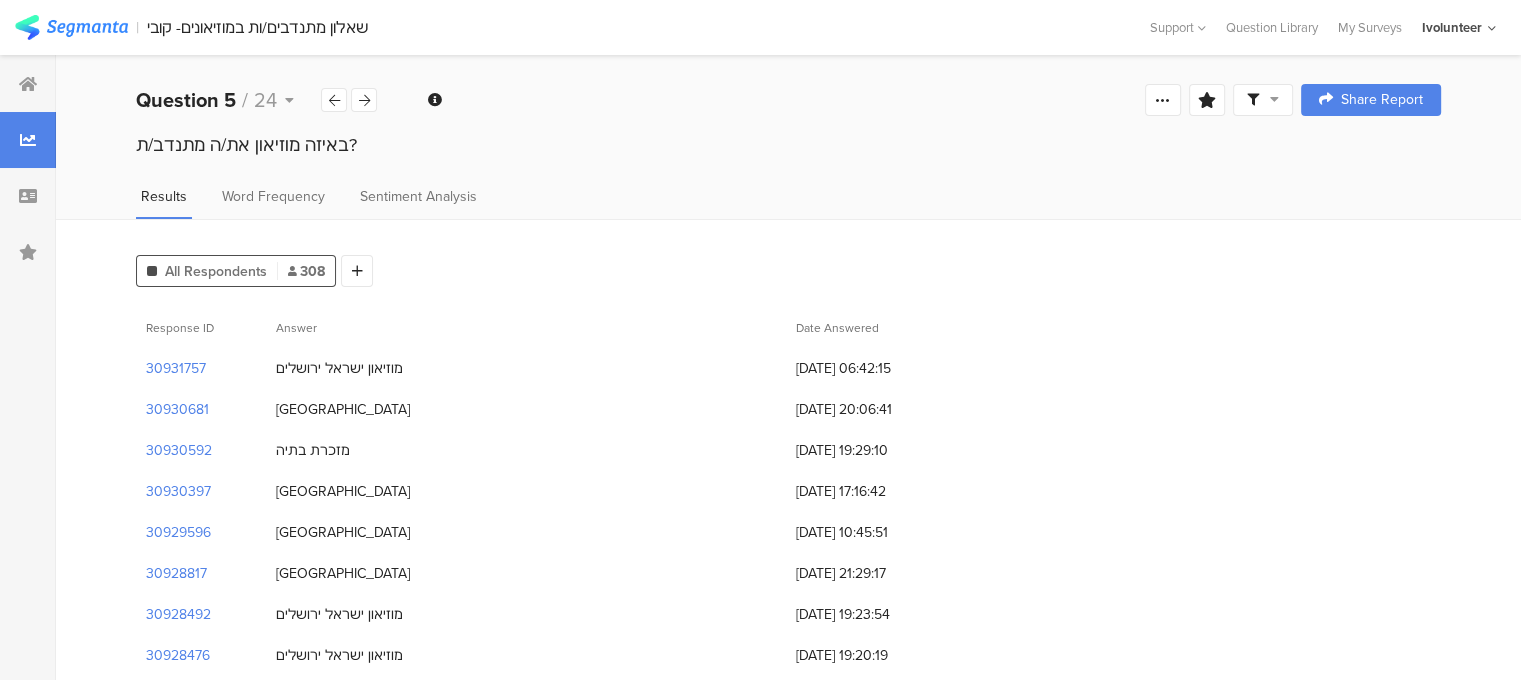 click on "308" at bounding box center [306, 271] 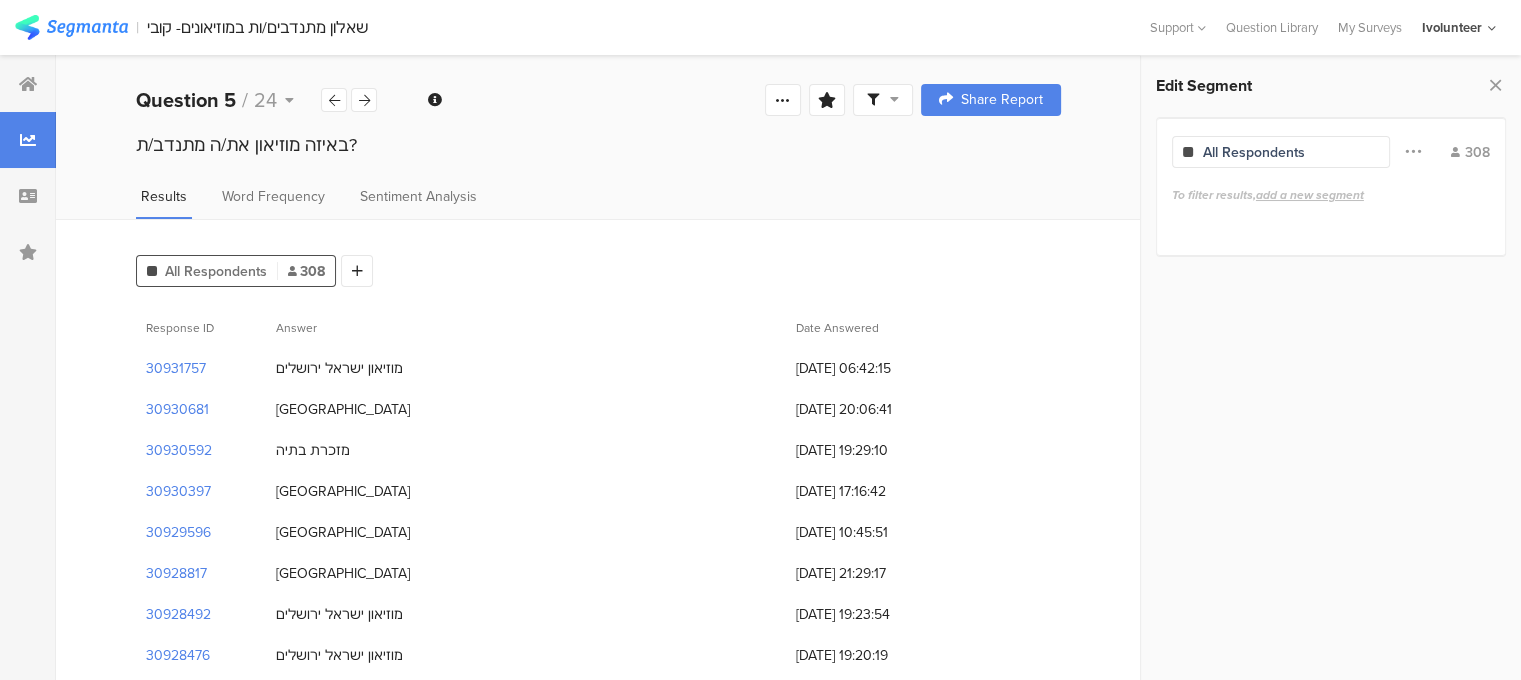 click on "All Respondents       308
Add Segment" at bounding box center (598, 267) 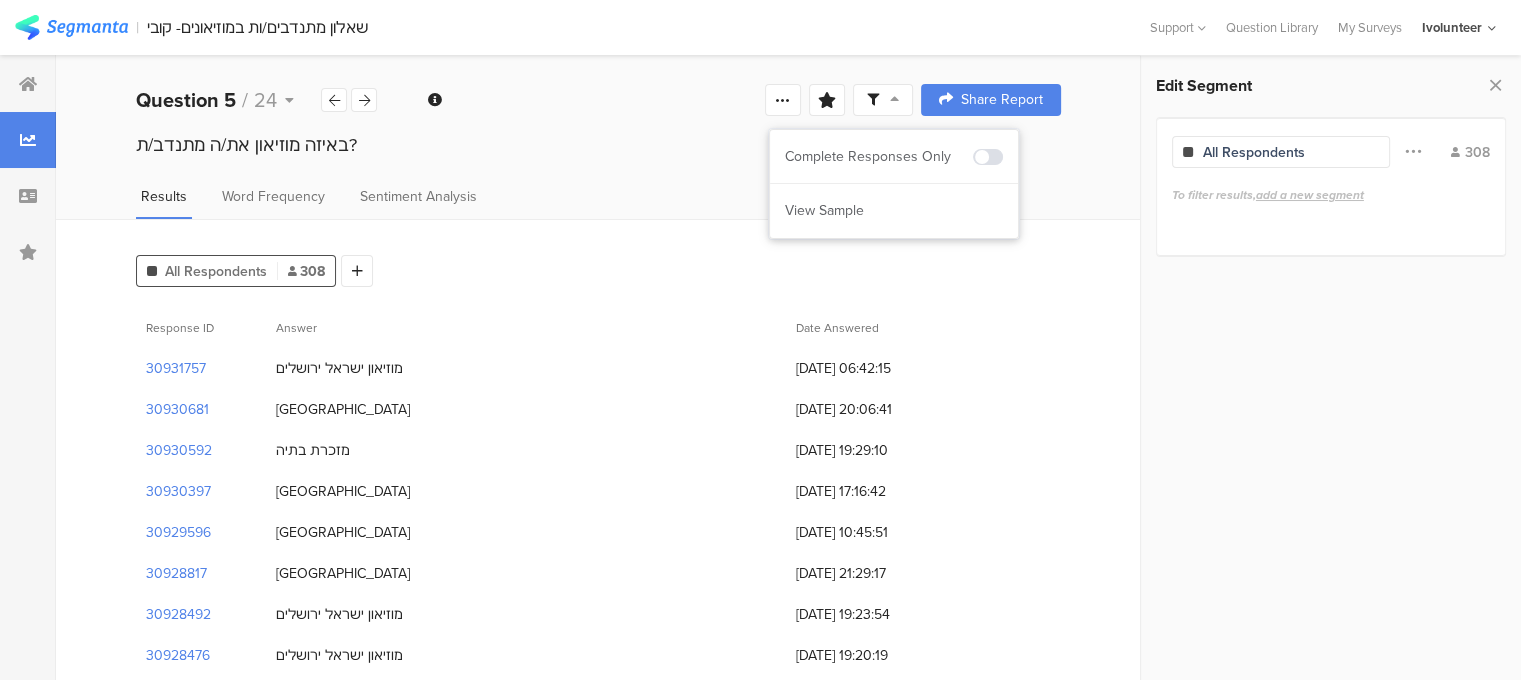 click on "All Respondents       308
Add Segment                   Response ID     Answer     Date Answered
30931757
מוזיאון ישראל ירושלים
24/07/2025 at 06:42:15
30930681
מוזיאון ישראל
23/07/2025 at 20:06:41
30930592
מזכרת בתיה
23/07/2025 at 19:29:10
30930397
מוזיאון ישראל
23/07/2025 at 17:16:42
30929596
מוזיאון ישראל
23/07/2025 at 10:45:51
30928817
Israel Museum
22/07/2025 at 21:29:17
30928492
מוזיאון ישראל ירושלים
22/07/2025 at 19:23:54
30928476
מוזיאון ישראל ירושלים
22/07/2025 at 19:20:19
30928424
מוזיאון ישראל
22/07/2025 at 19:03:24
30928406
מוזיאון ישראל
22/07/2025 at 18:56:19
30927857
מוזיאון ישראל
22/07/2025 at 17:18:07
30927761
מוזיאון ישראל
22/07/2025 at 16:30:57
30927441" at bounding box center [598, 2351] 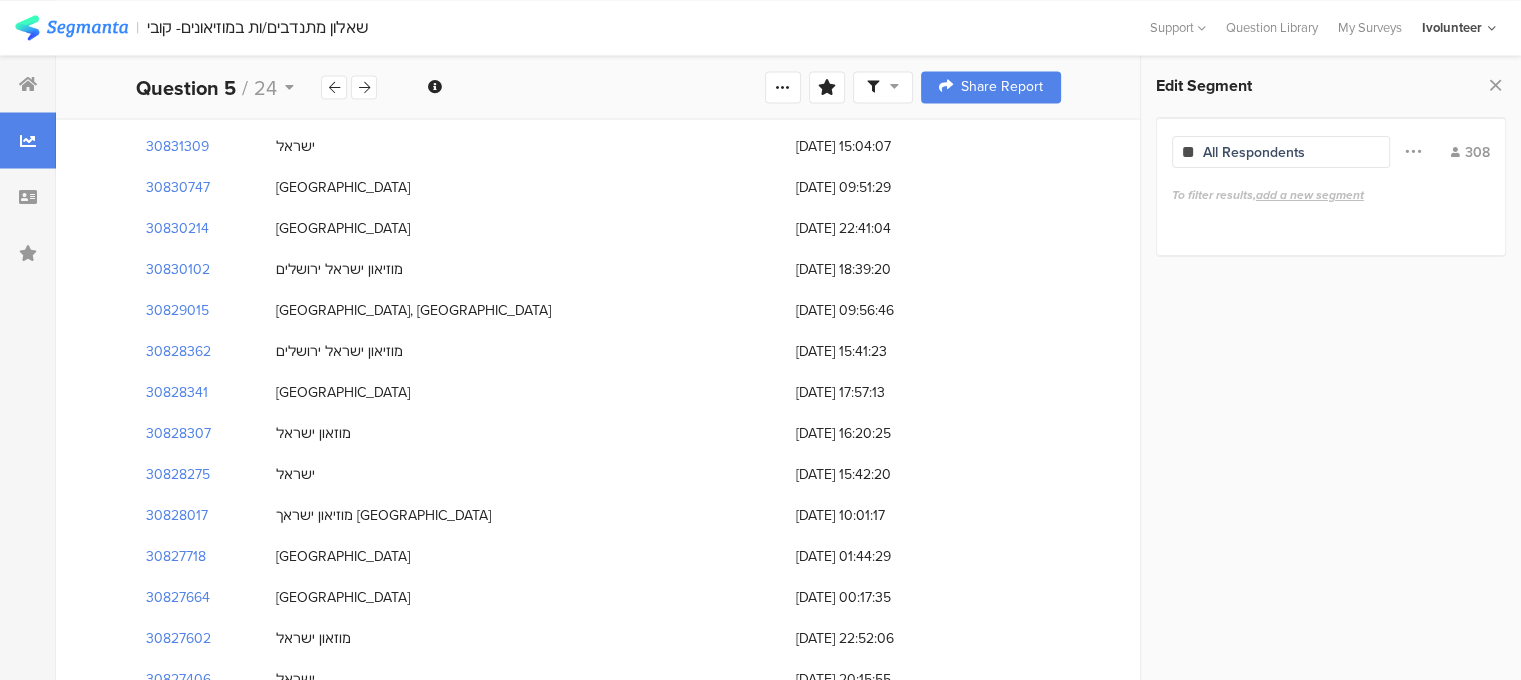 scroll, scrollTop: 3782, scrollLeft: 0, axis: vertical 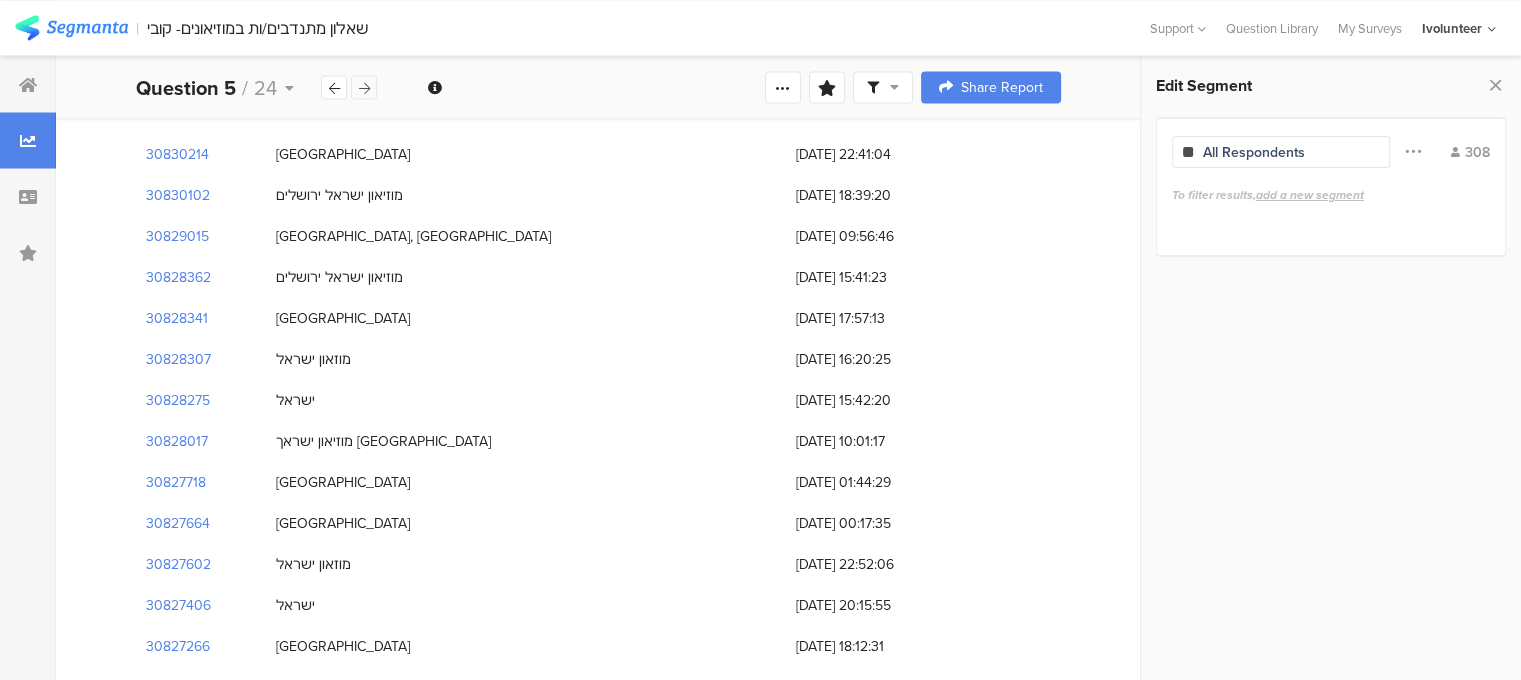 click at bounding box center (364, 87) 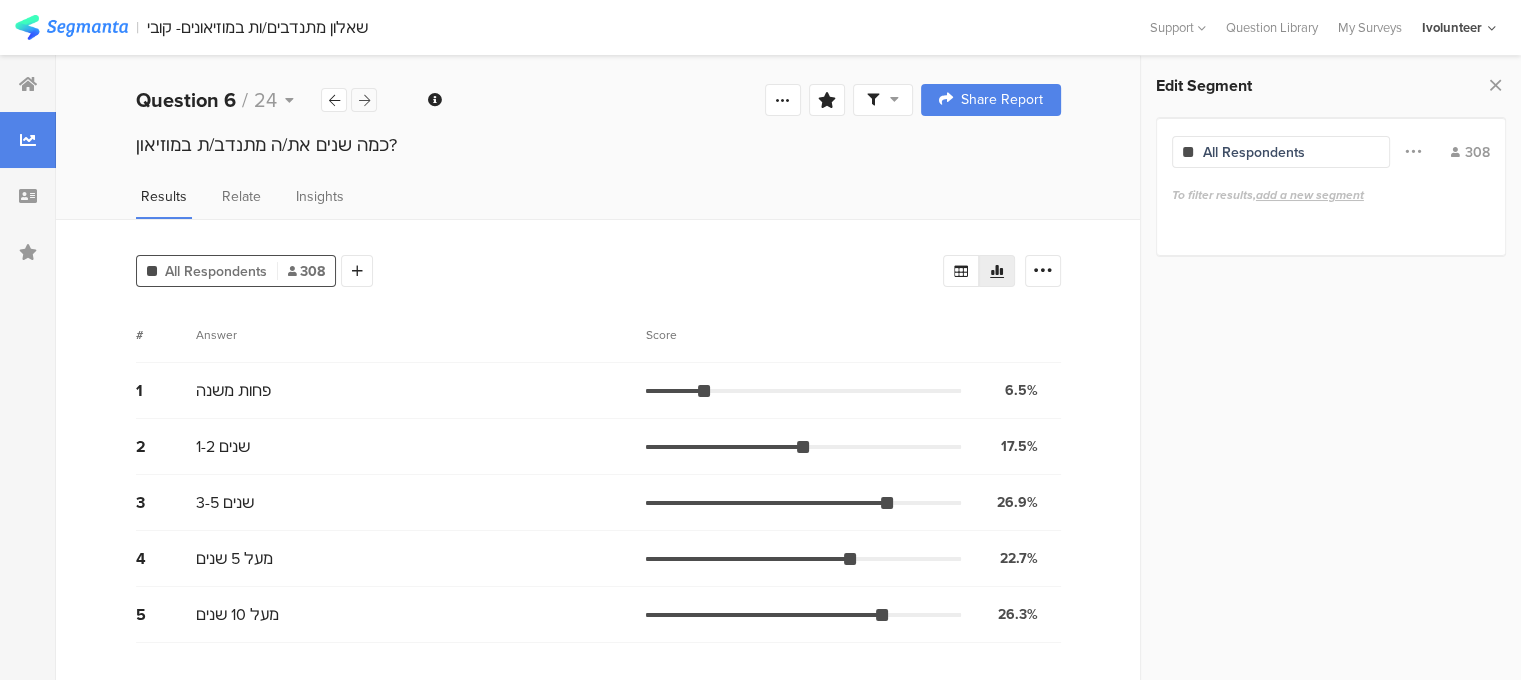 scroll, scrollTop: 0, scrollLeft: 0, axis: both 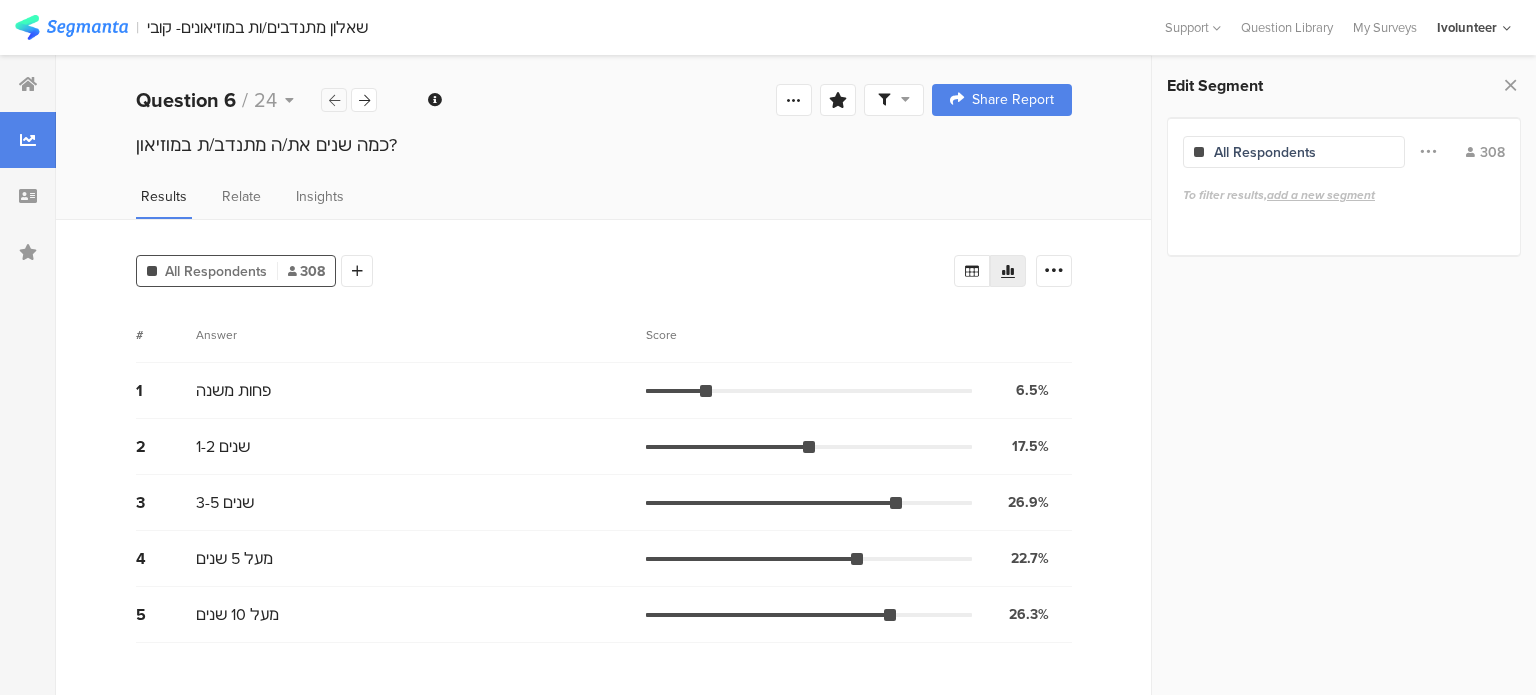 click at bounding box center [334, 100] 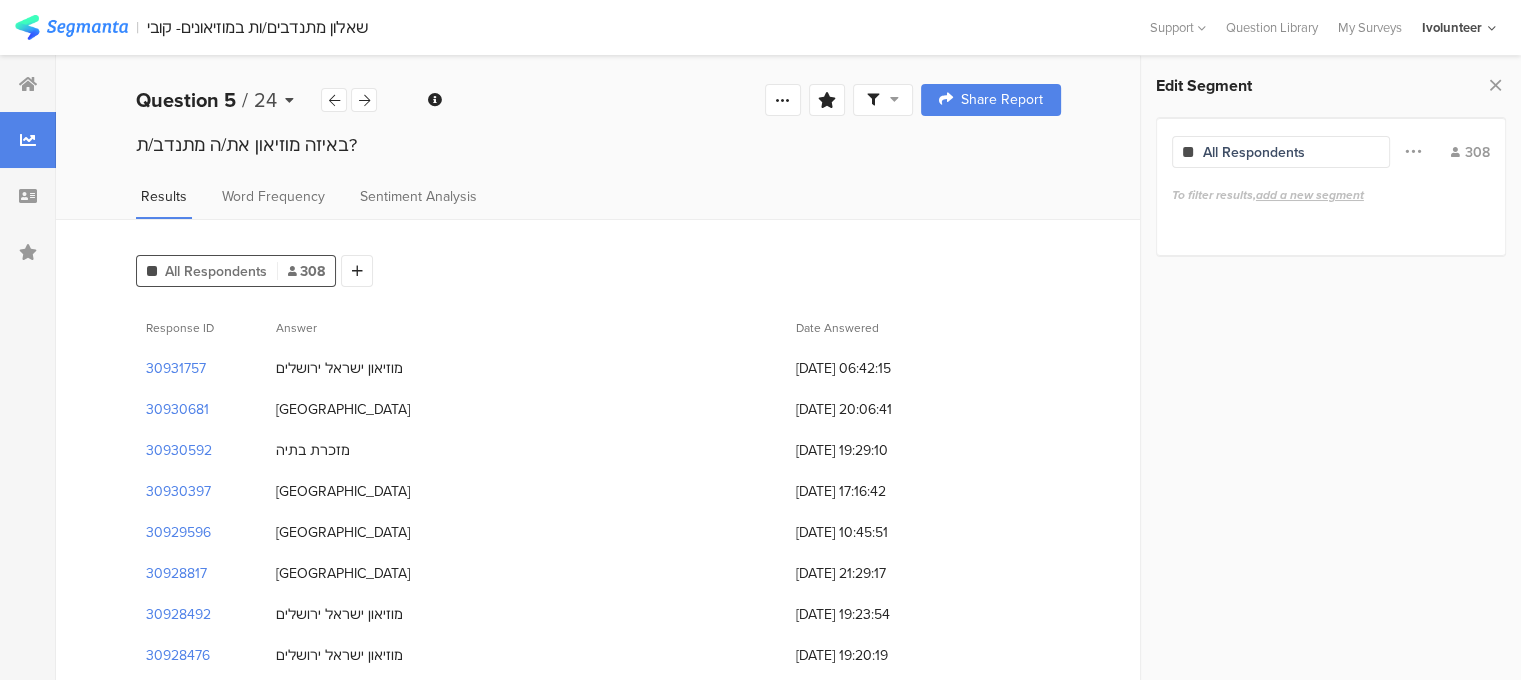 click on "Question 5" at bounding box center [186, 100] 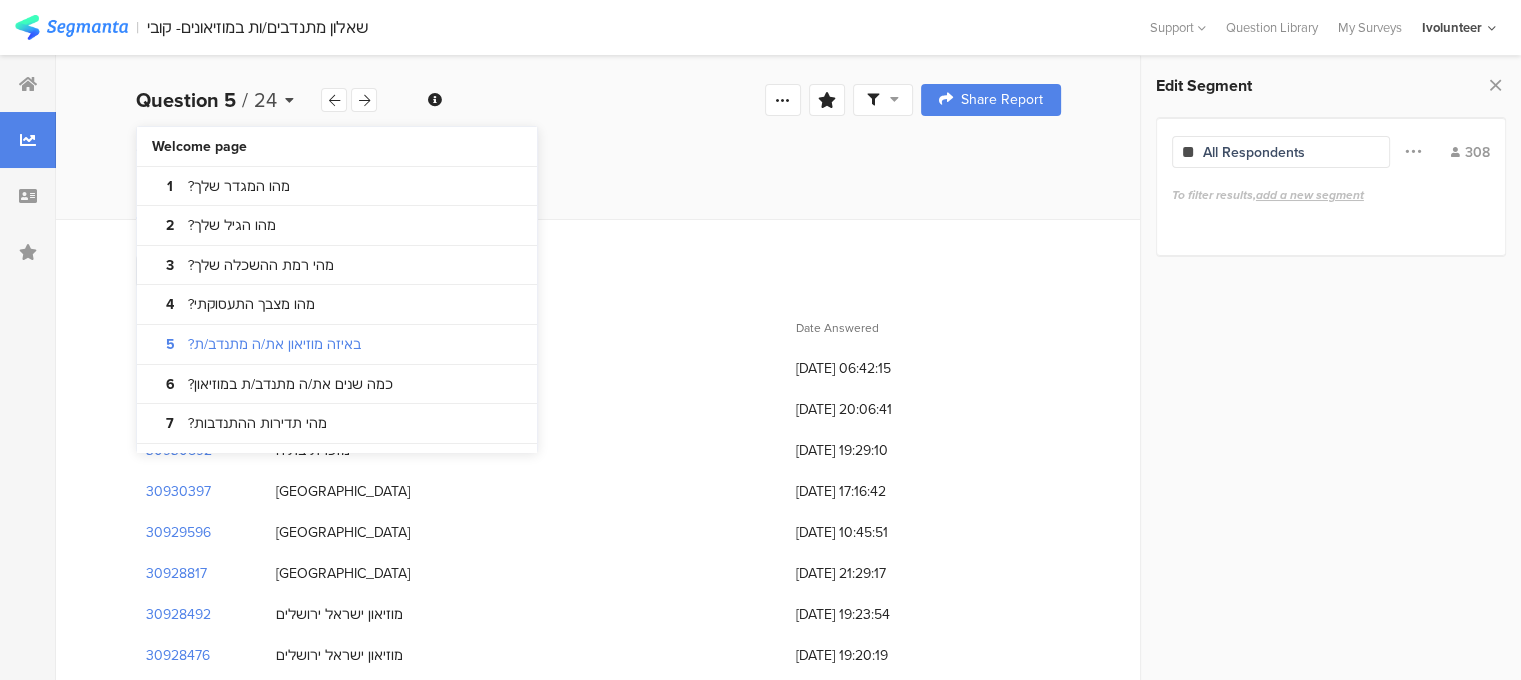 click on "Question 5" at bounding box center (186, 100) 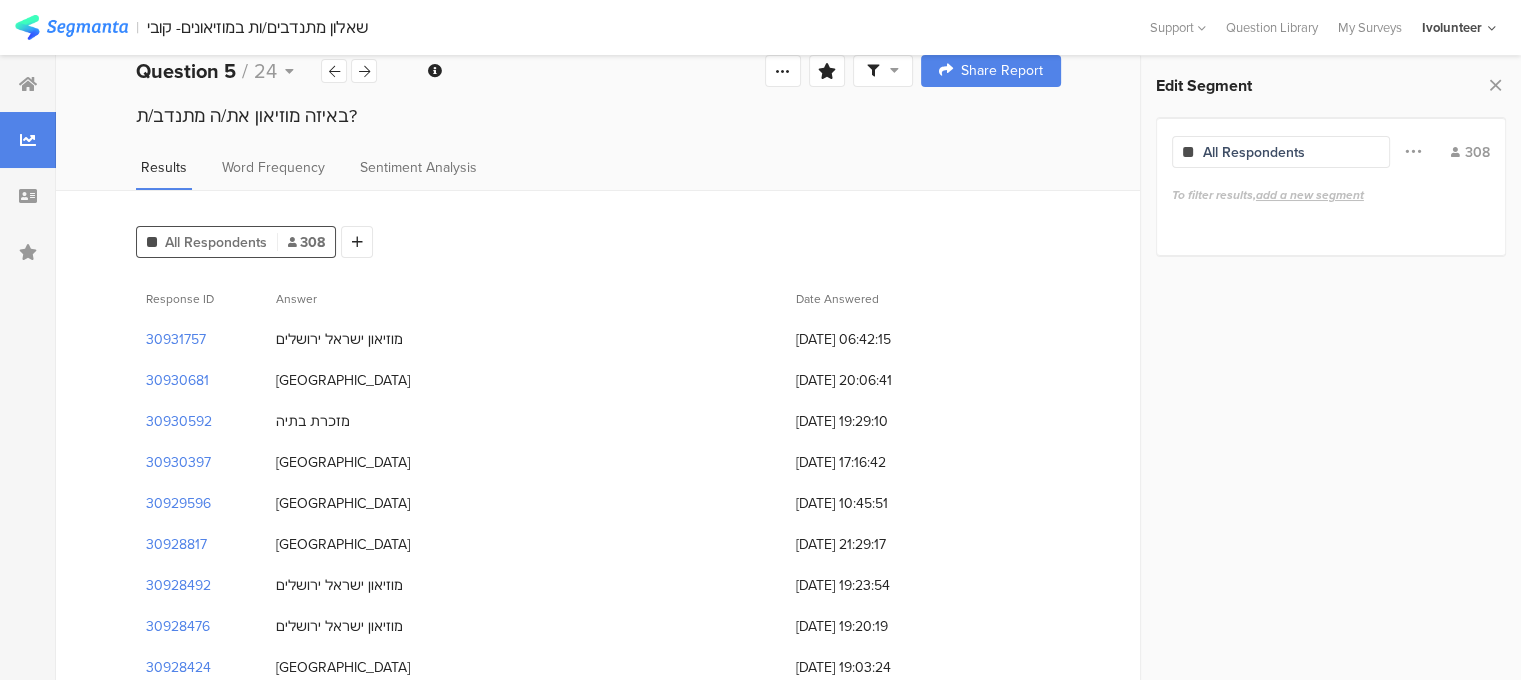 scroll, scrollTop: 0, scrollLeft: 0, axis: both 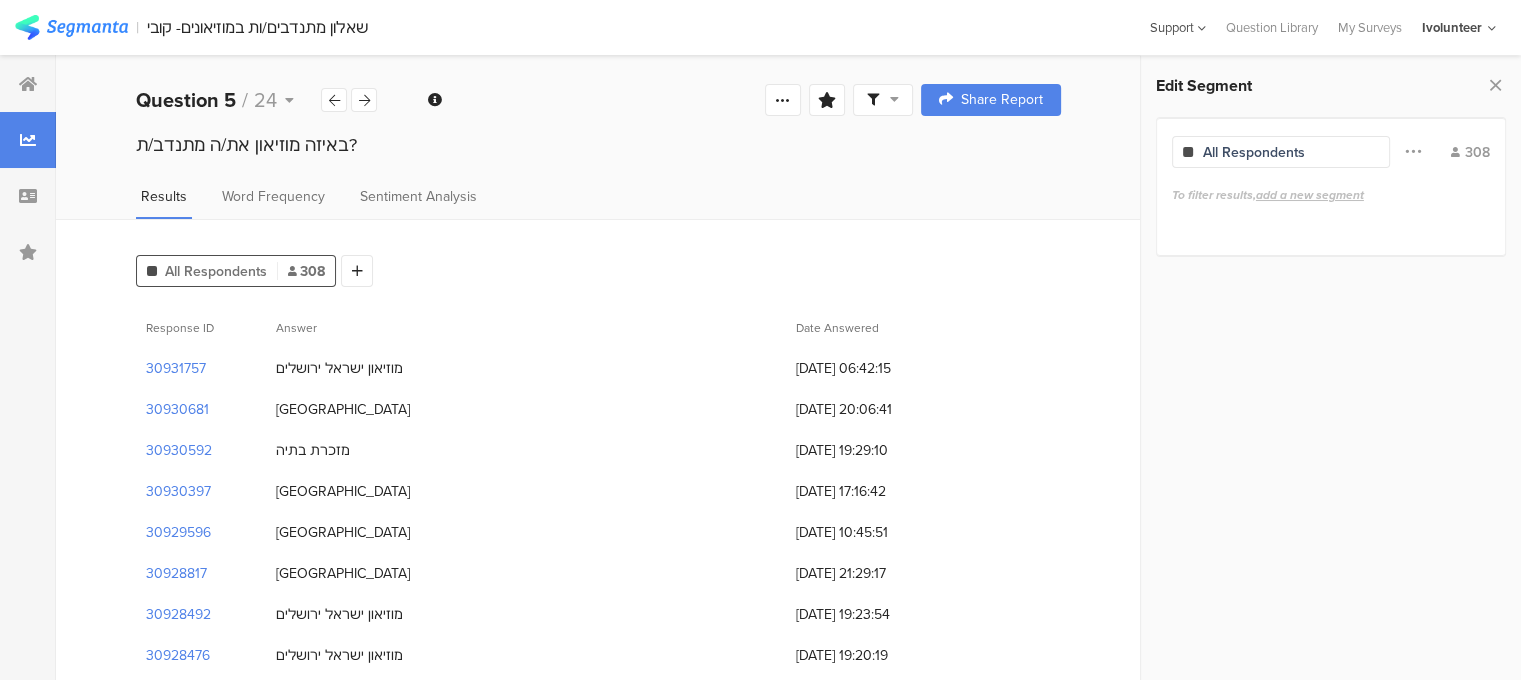 click on "Support" at bounding box center (1178, 27) 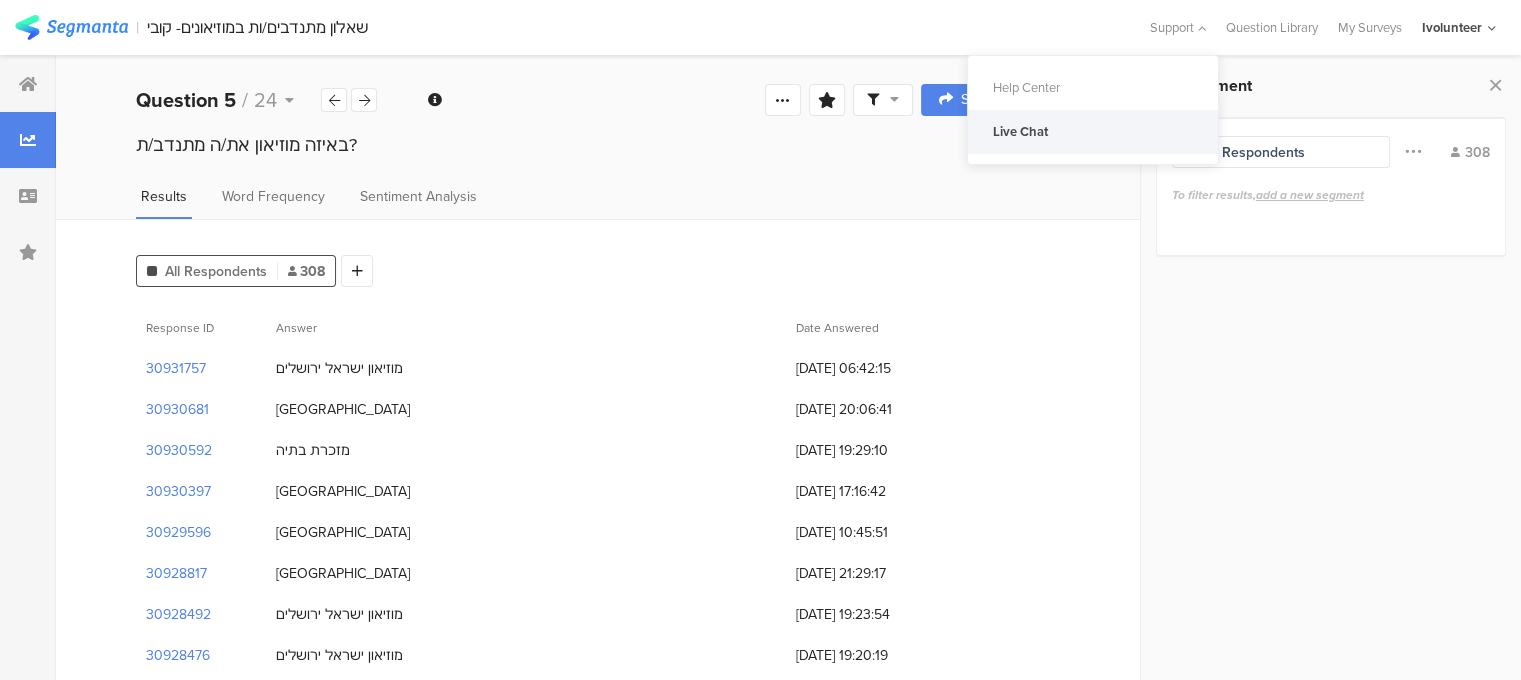 click on "Live Chat" at bounding box center (1093, 132) 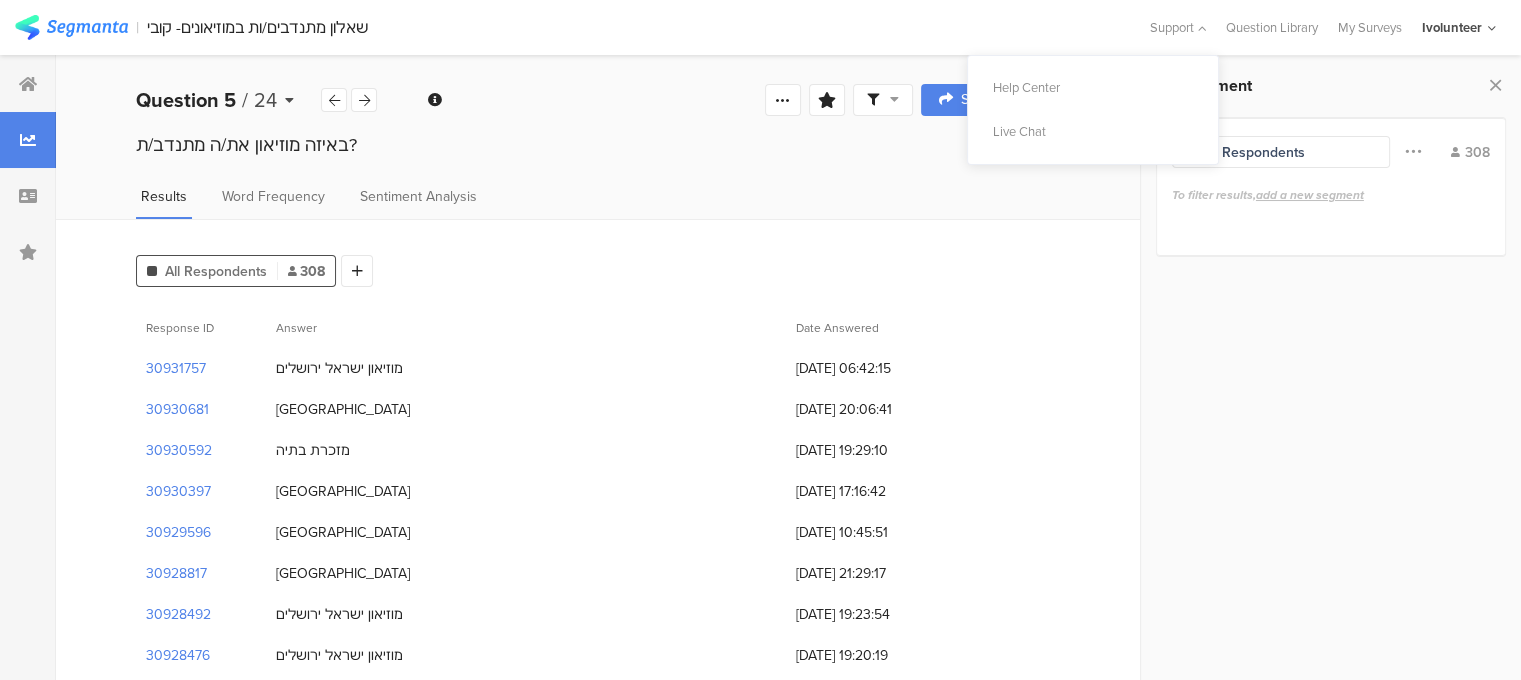click on "Question 5" at bounding box center [186, 100] 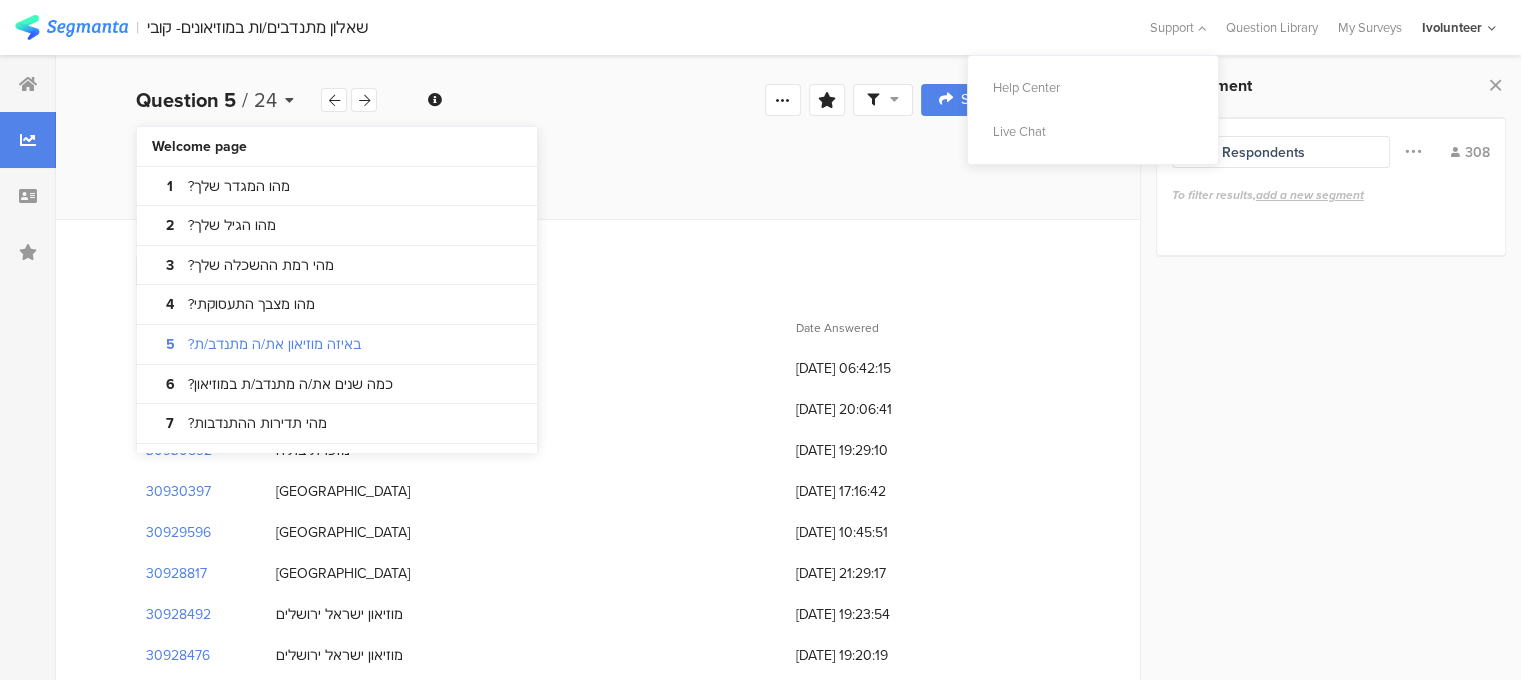 click on "Question 5" at bounding box center [186, 100] 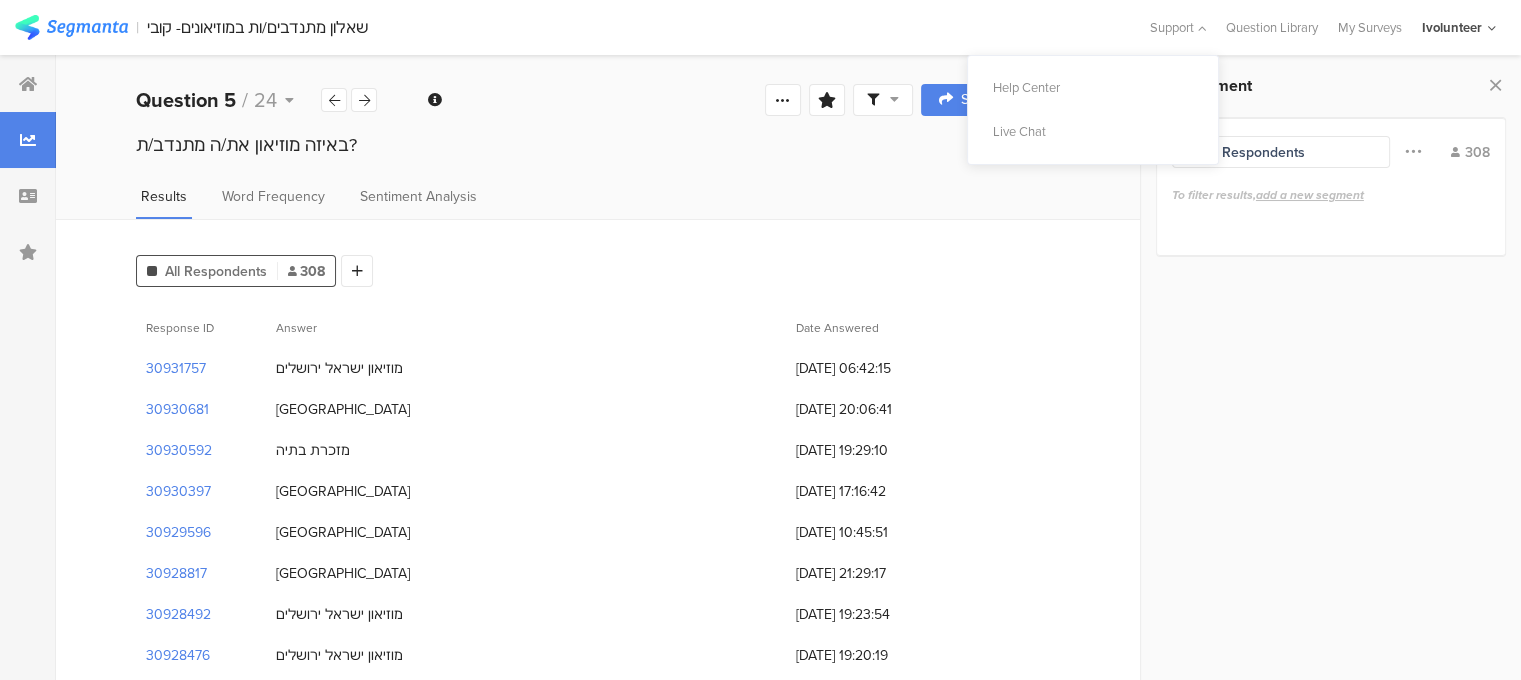 click on "|
שאלון מתנדבים/ות במוזיאונים- קובי
Support
Question Library
My Surveys
My Accounts
Ivolunteer   Guest
My Profile
Logout
Ivolunteer" at bounding box center (760, 27) 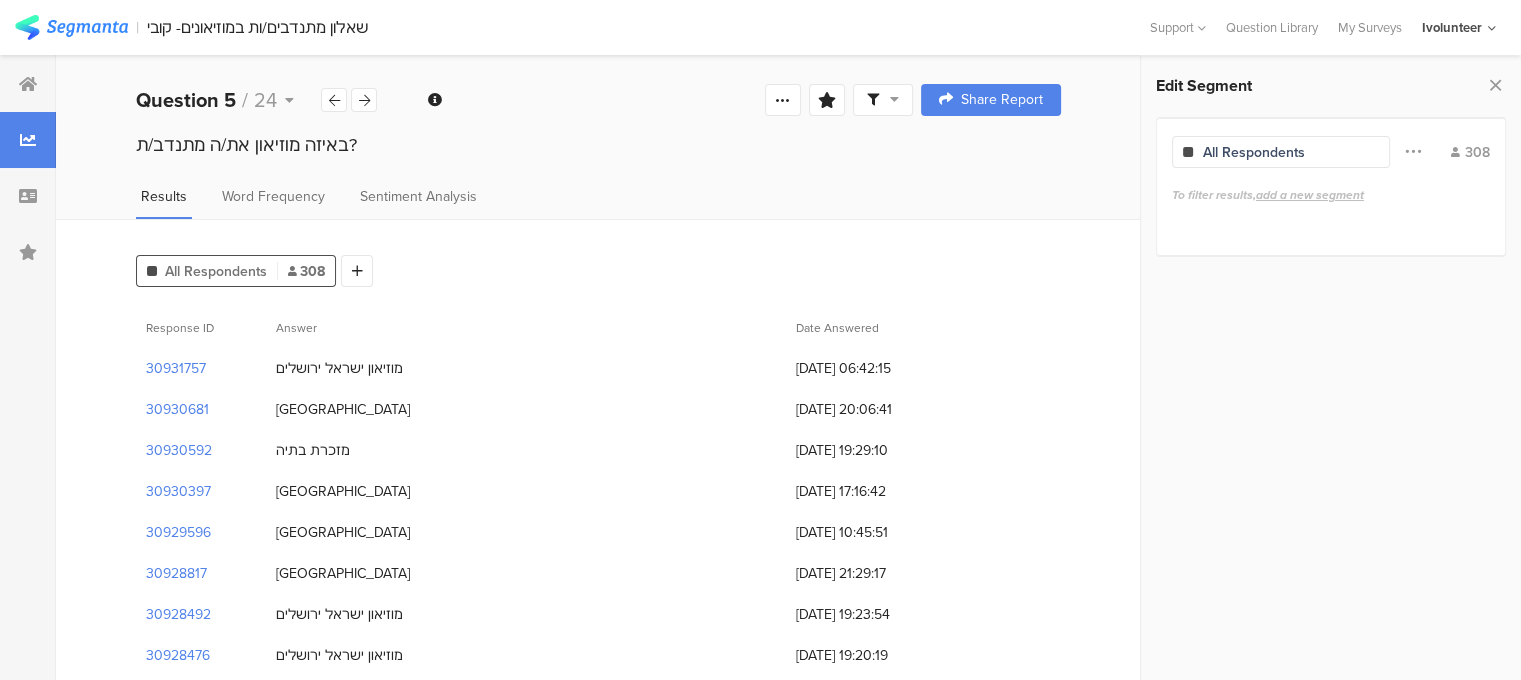 click at bounding box center [71, 27] 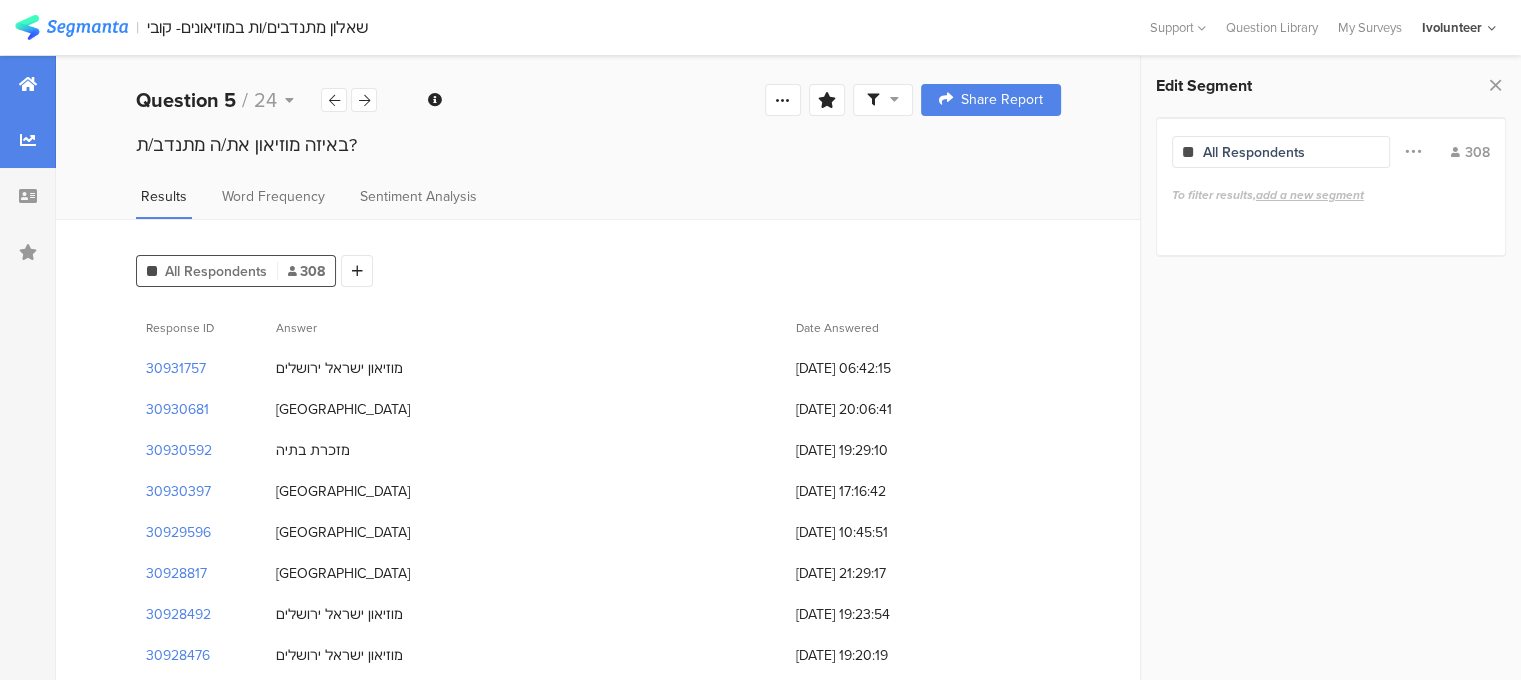 click at bounding box center (28, 84) 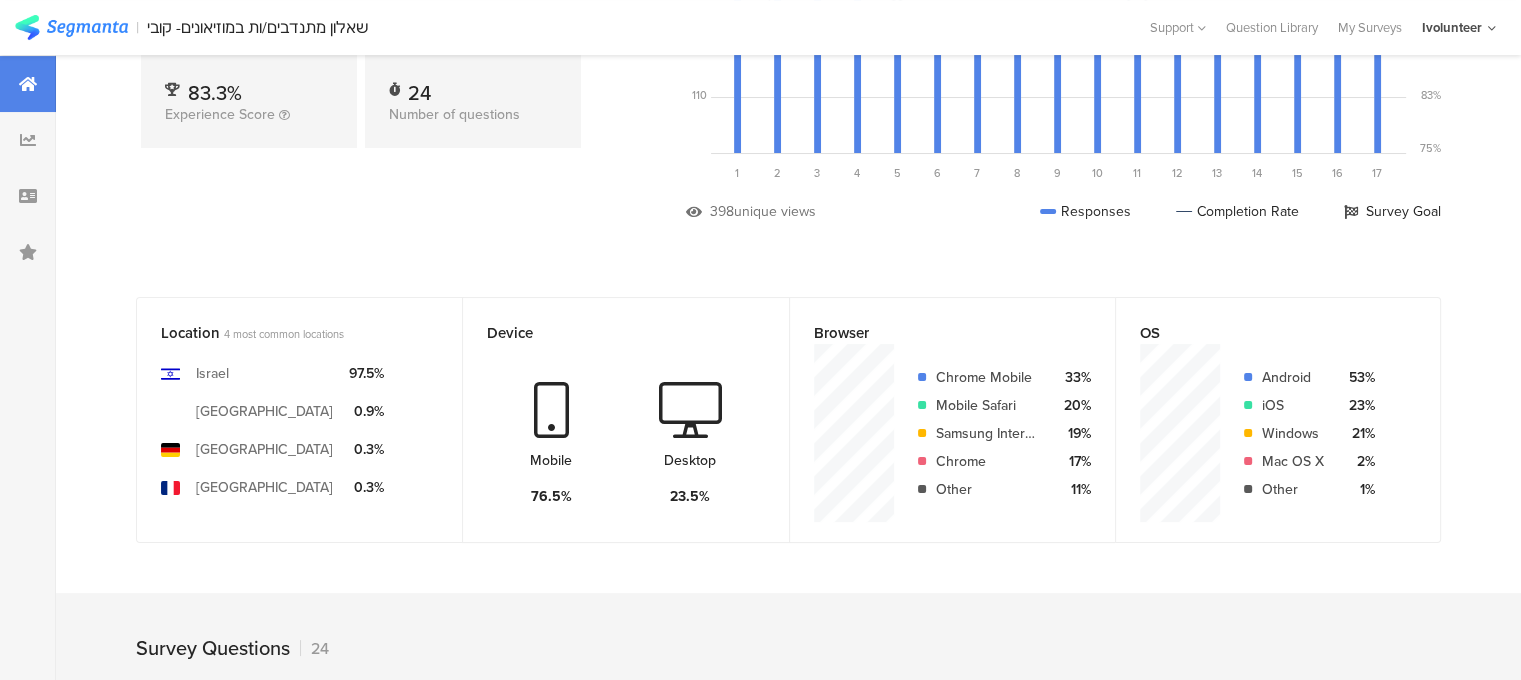 scroll, scrollTop: 0, scrollLeft: 0, axis: both 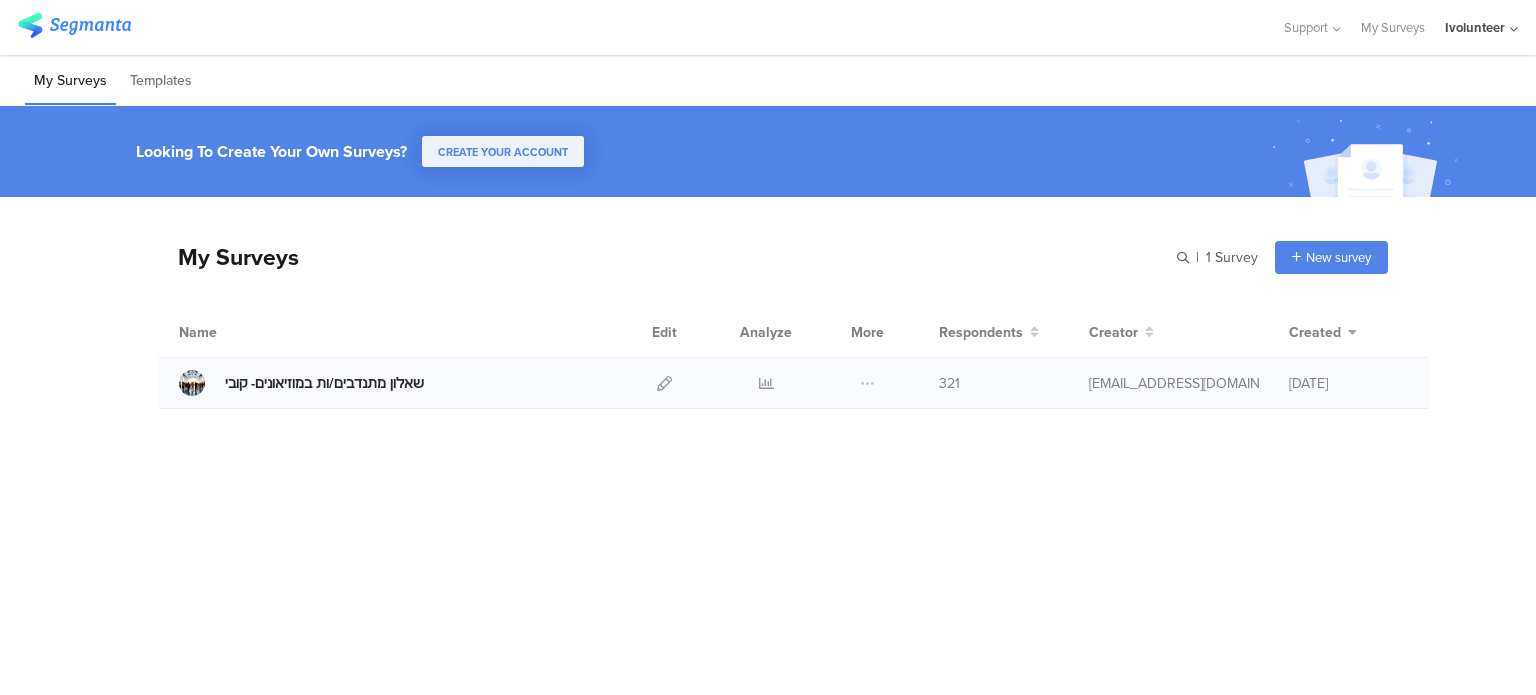 click on "שאלון מתנדבים/ות במוזיאונים- קובי" at bounding box center [324, 383] 